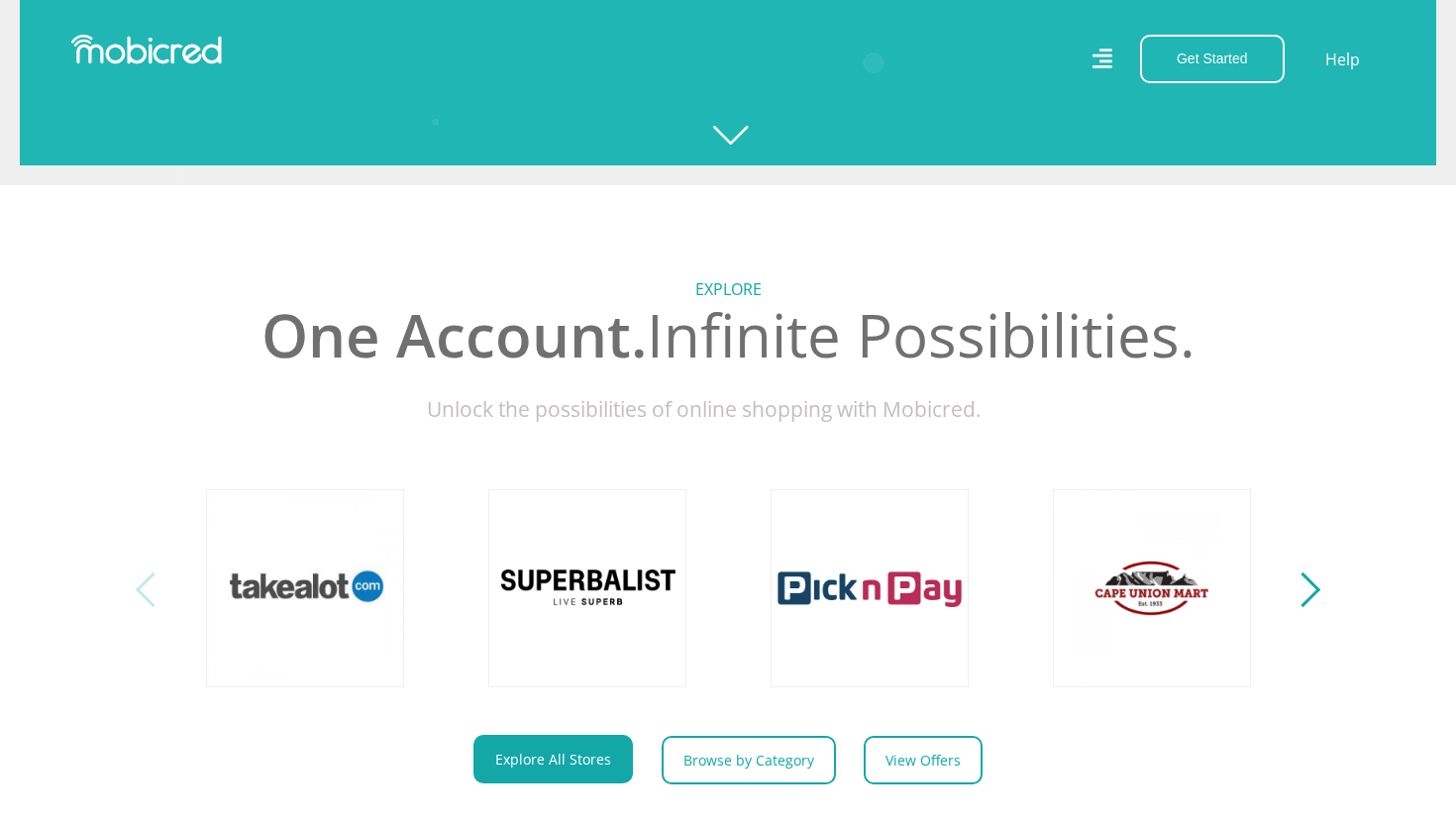 scroll, scrollTop: 0, scrollLeft: 0, axis: both 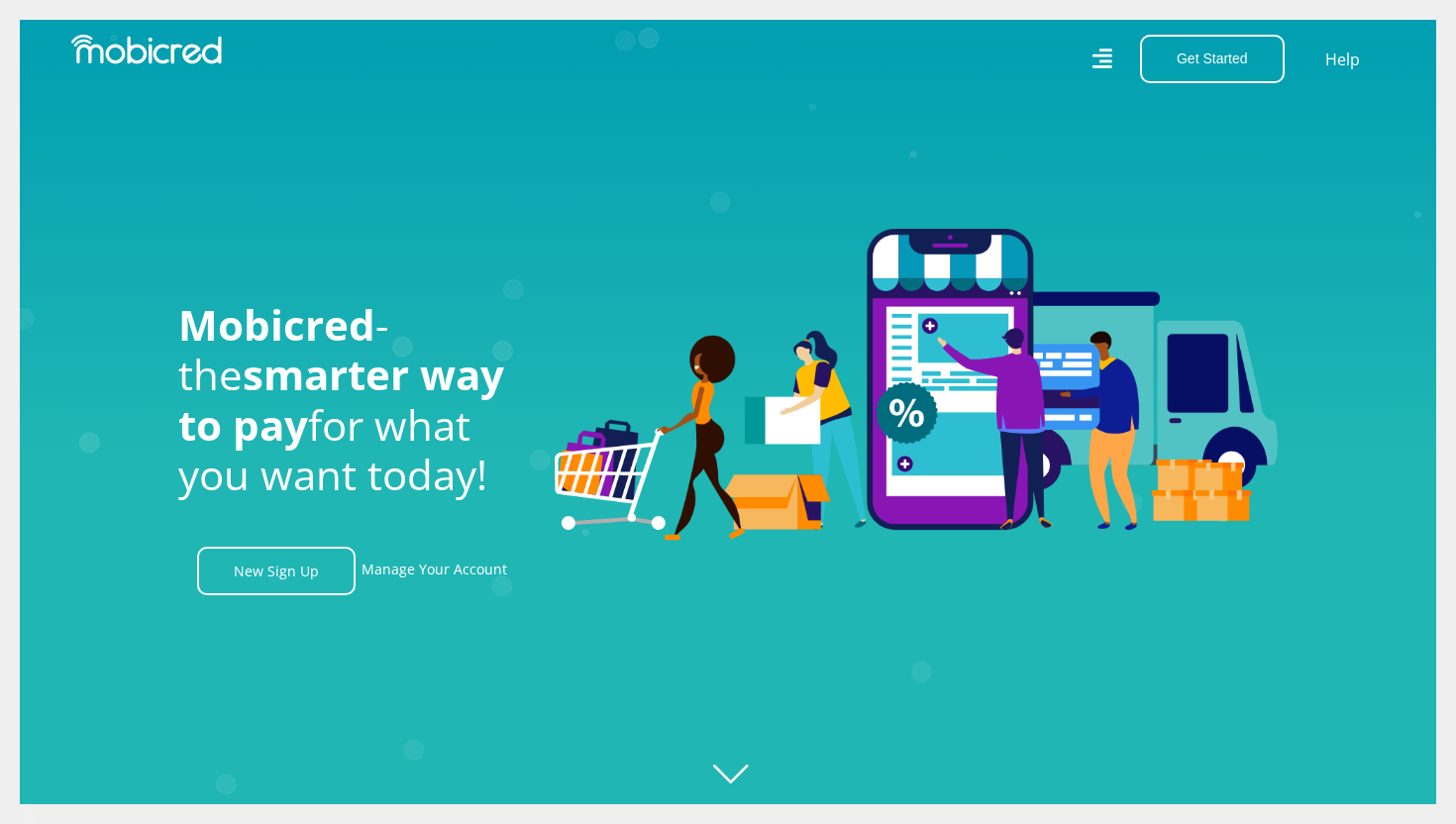 click on "Get Started
Open an Account
Account Holder Login
Help" at bounding box center (1064, 58) 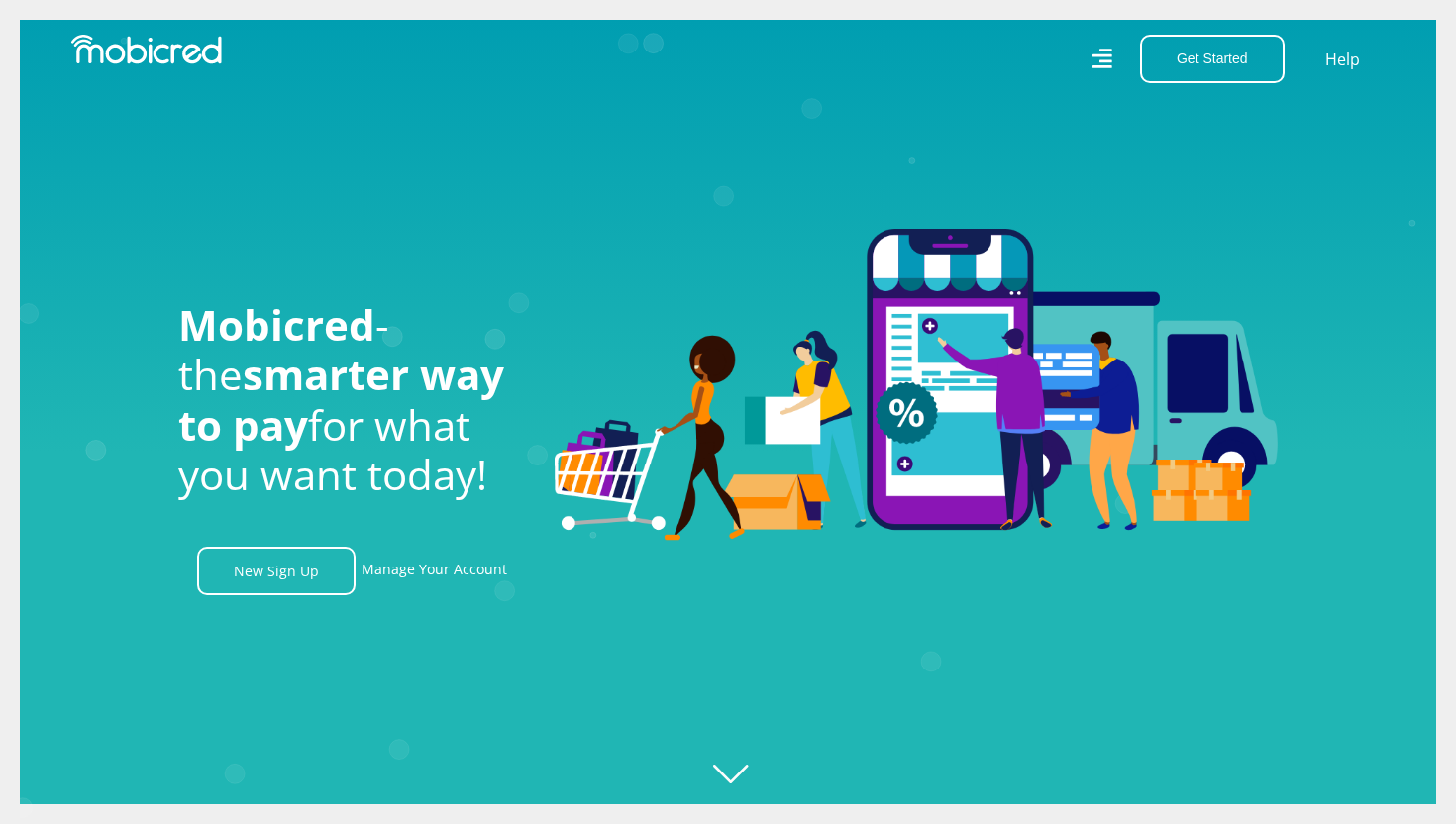 click 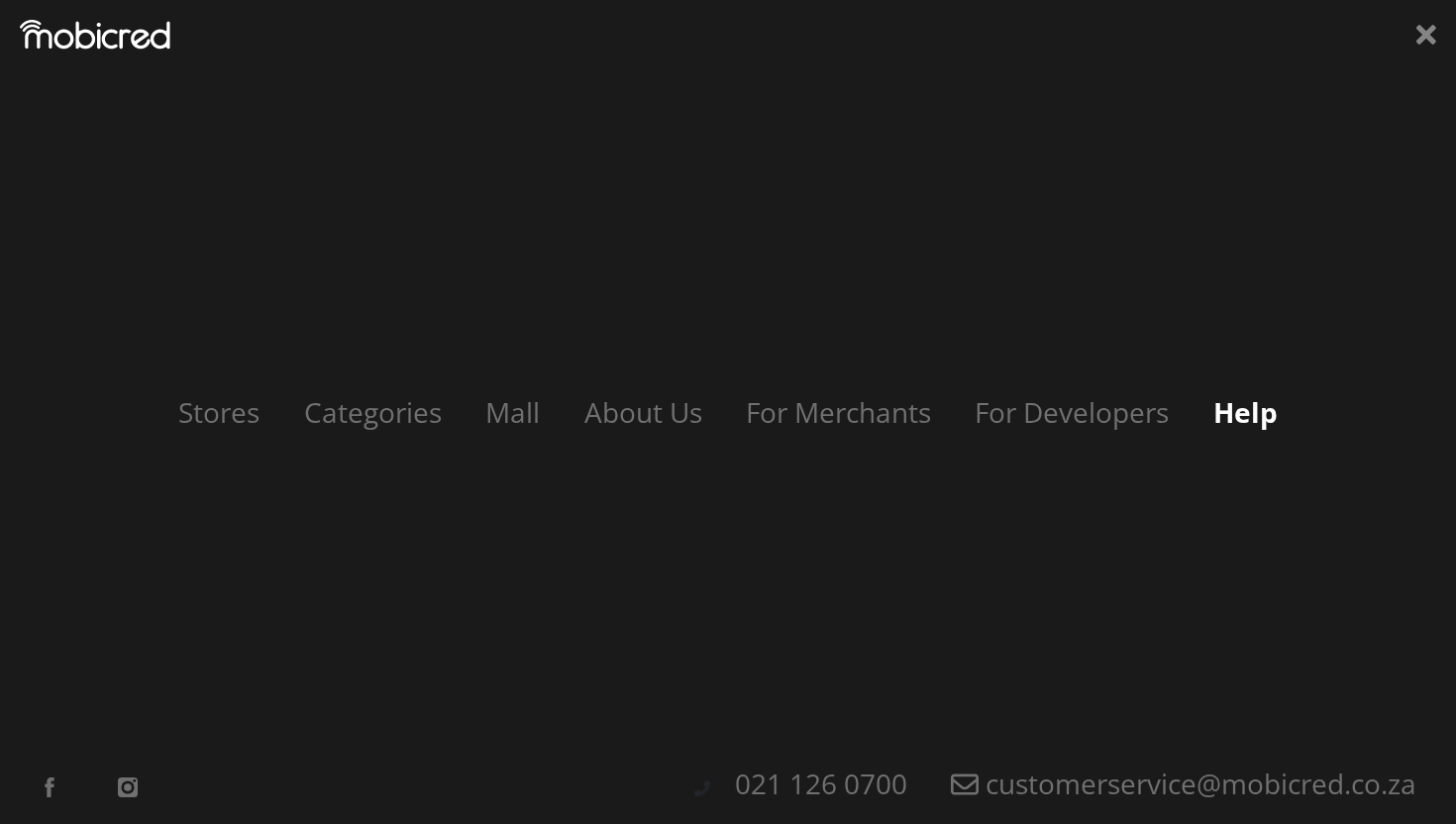 scroll, scrollTop: 0, scrollLeft: 2541, axis: horizontal 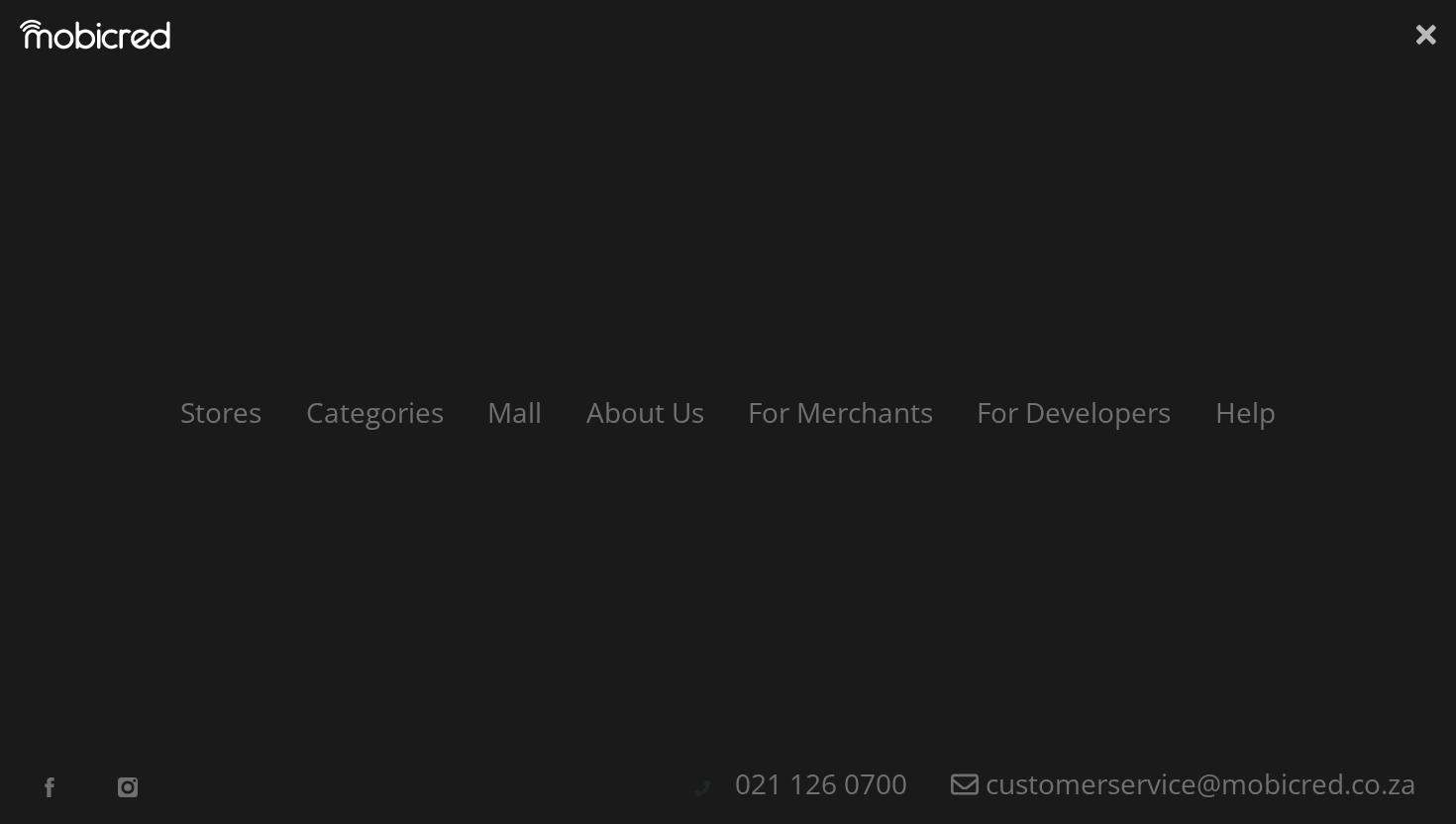 click 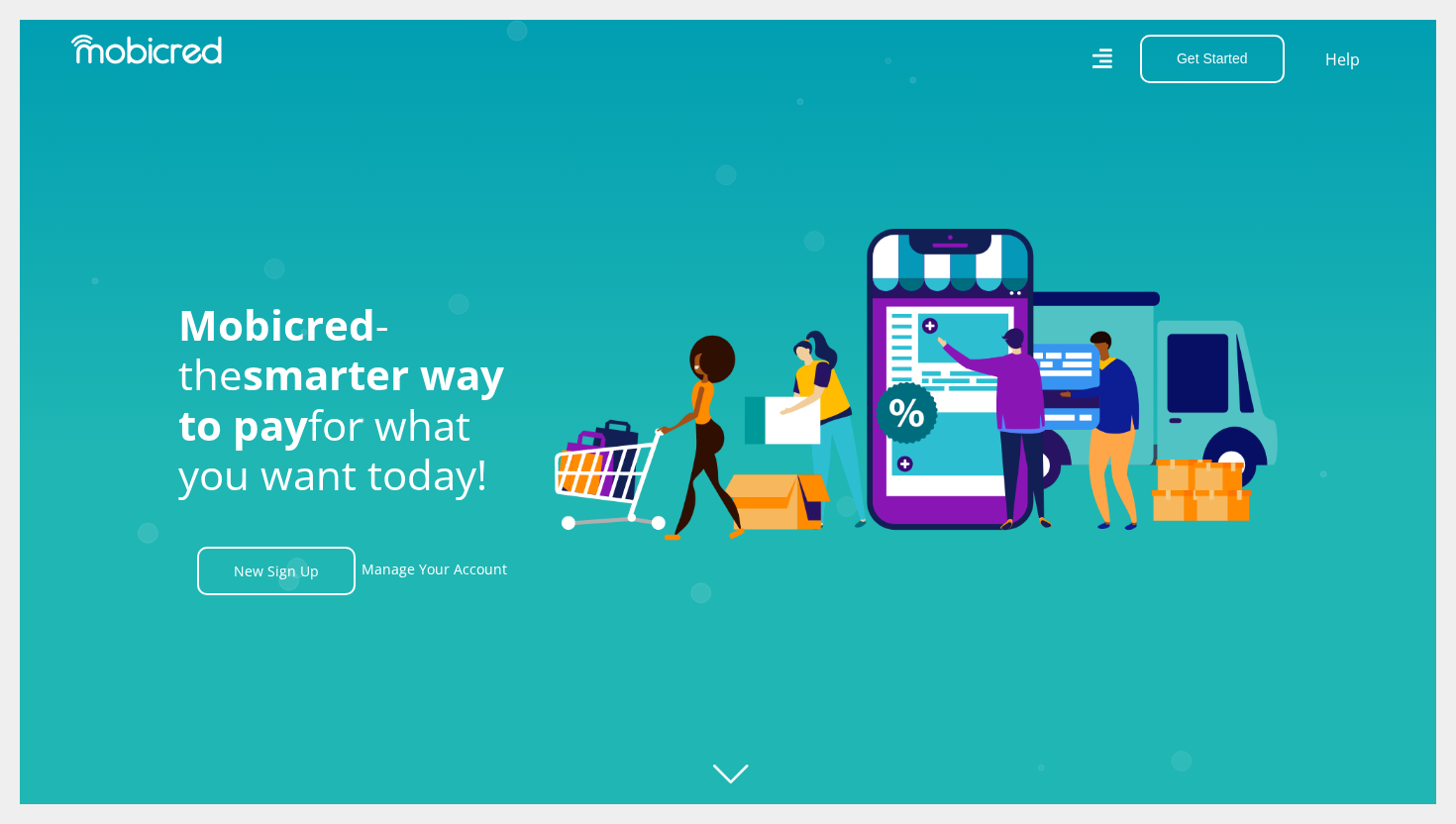 scroll, scrollTop: 0, scrollLeft: 3670, axis: horizontal 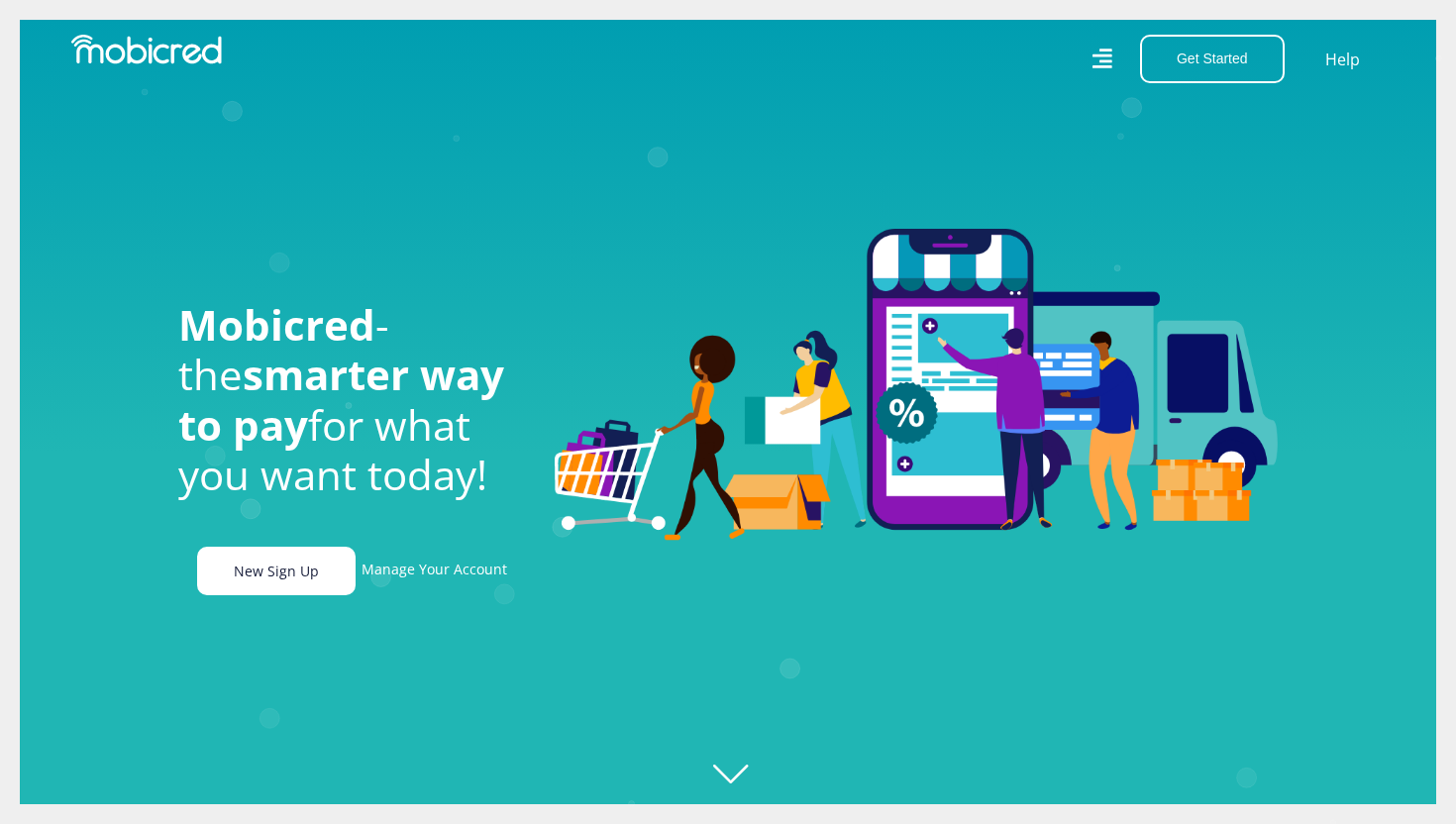 click on "New Sign Up" at bounding box center [276, 570] 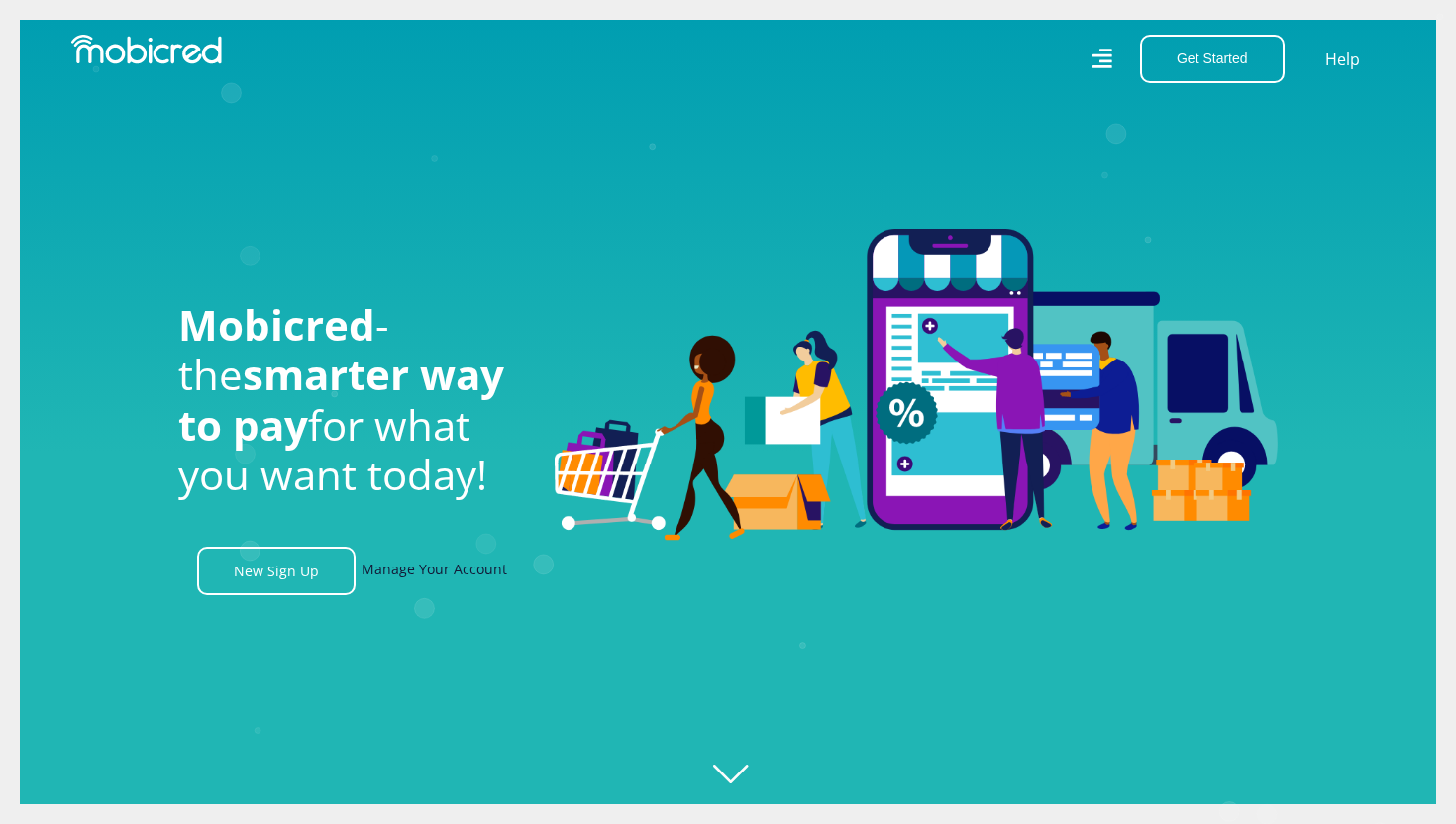 scroll, scrollTop: 0, scrollLeft: 2258, axis: horizontal 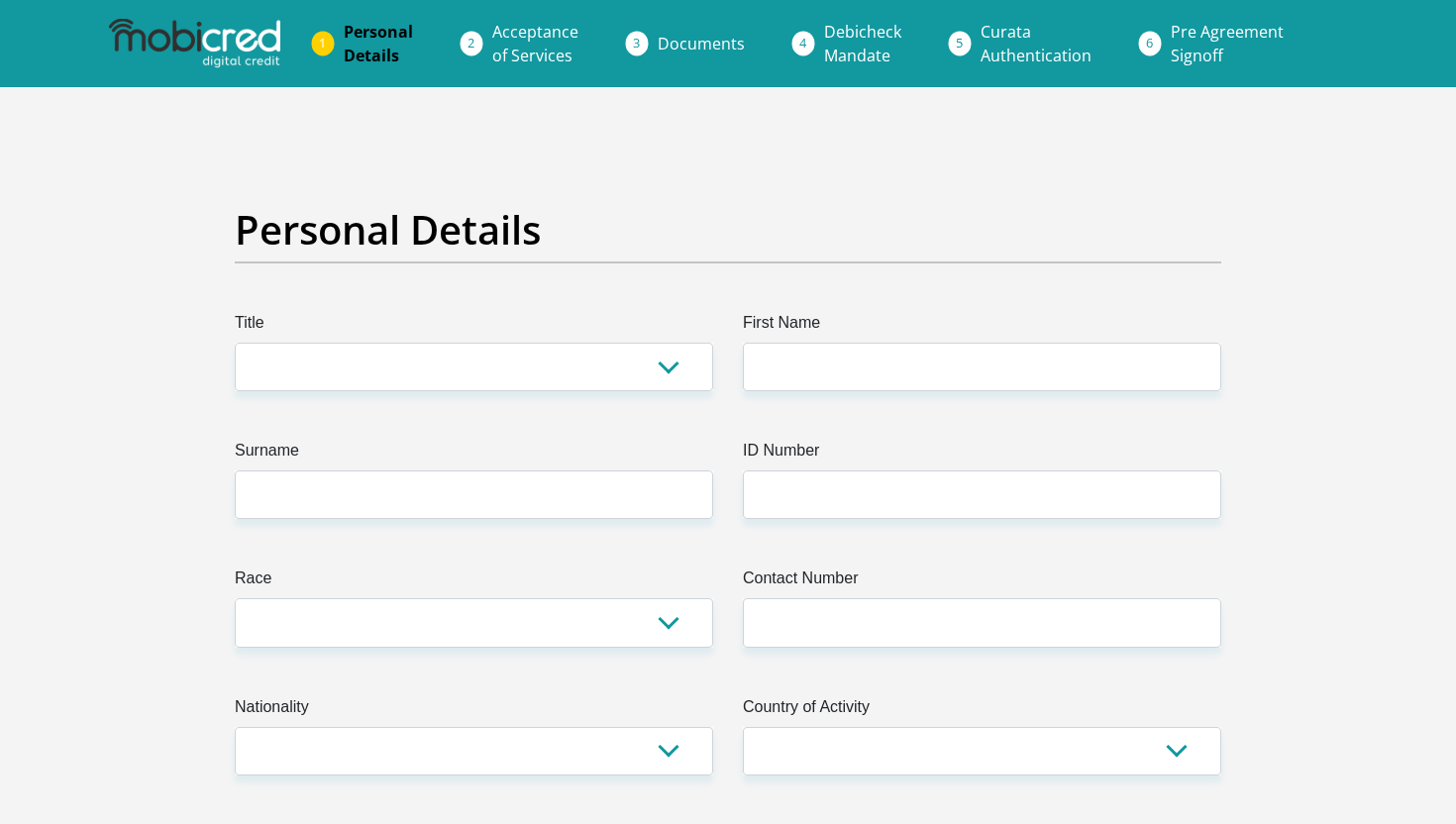 click on "Personal Details" at bounding box center (728, 258) 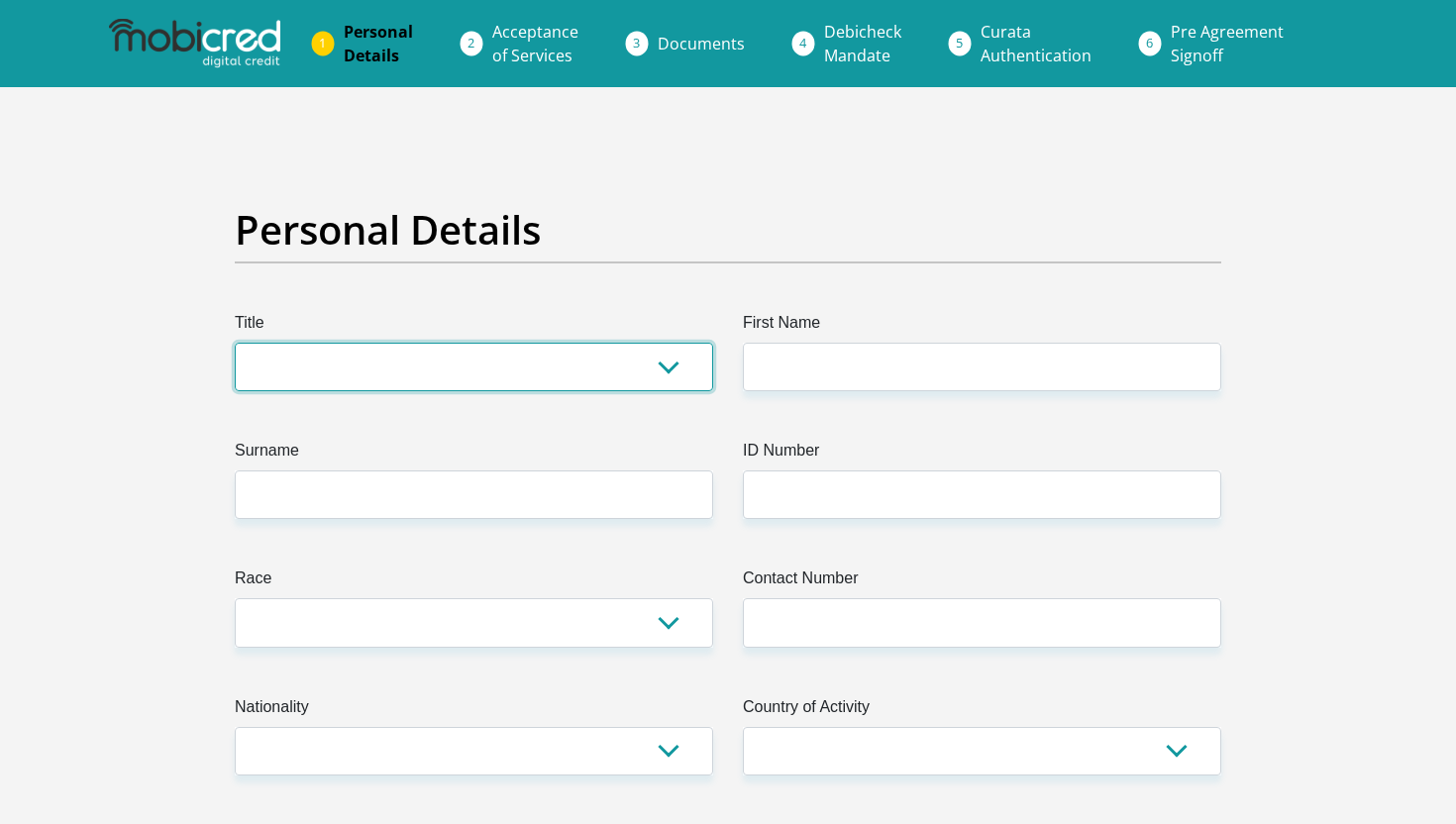 click on "Mr
Ms
Mrs
Dr
Other" at bounding box center [473, 366] 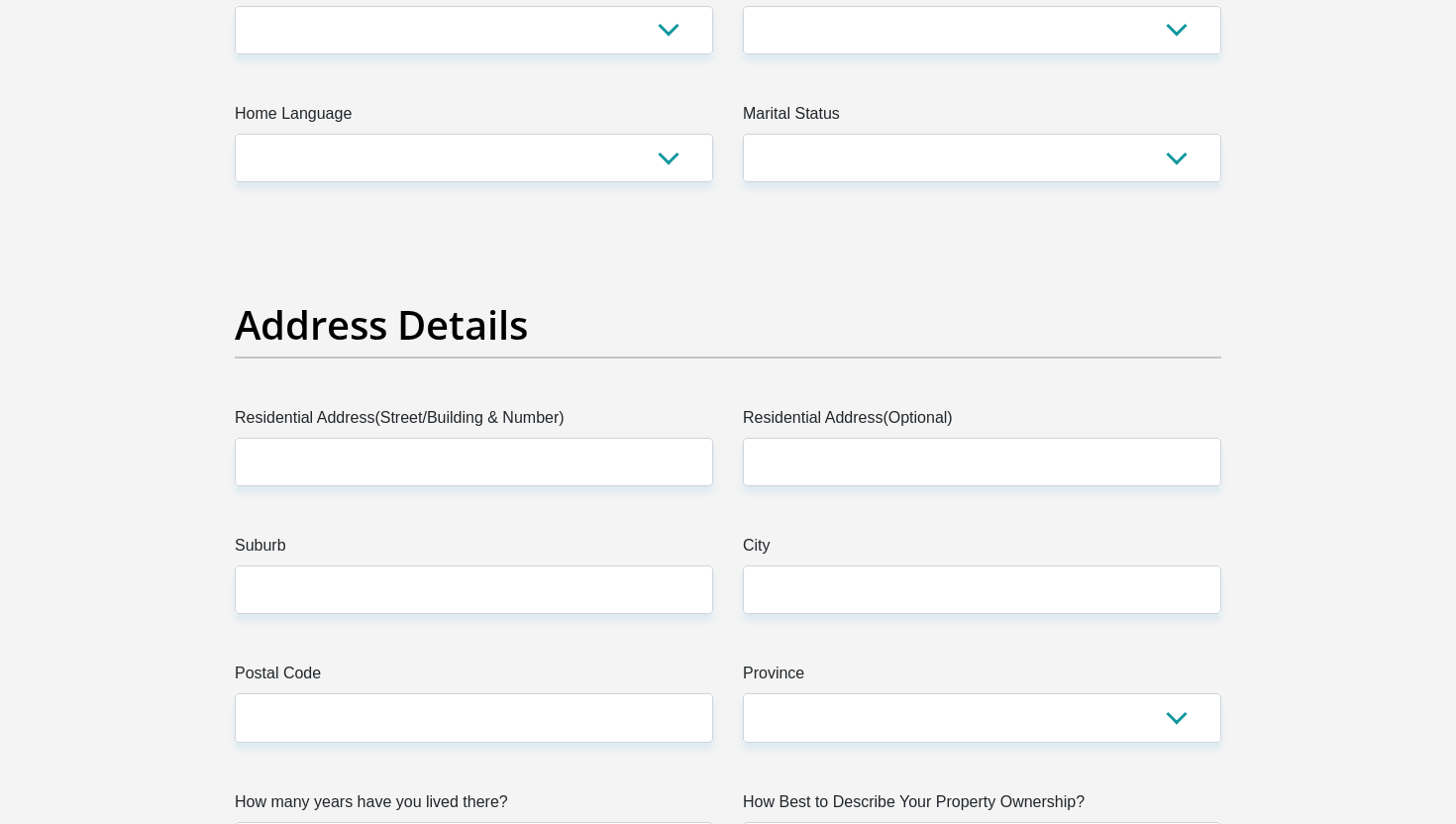 scroll, scrollTop: 0, scrollLeft: 0, axis: both 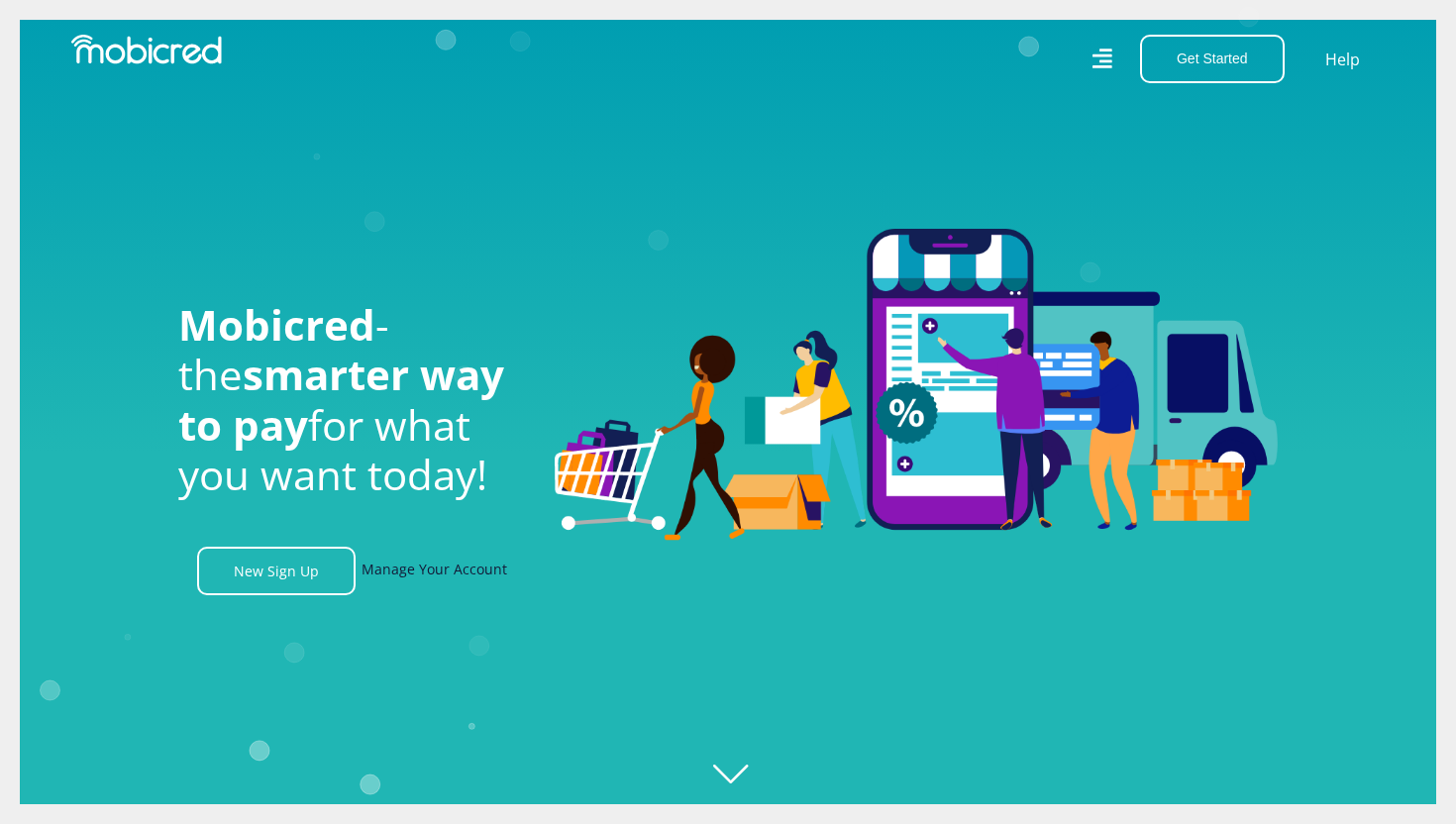 click on "Manage Your Account" at bounding box center (434, 570) 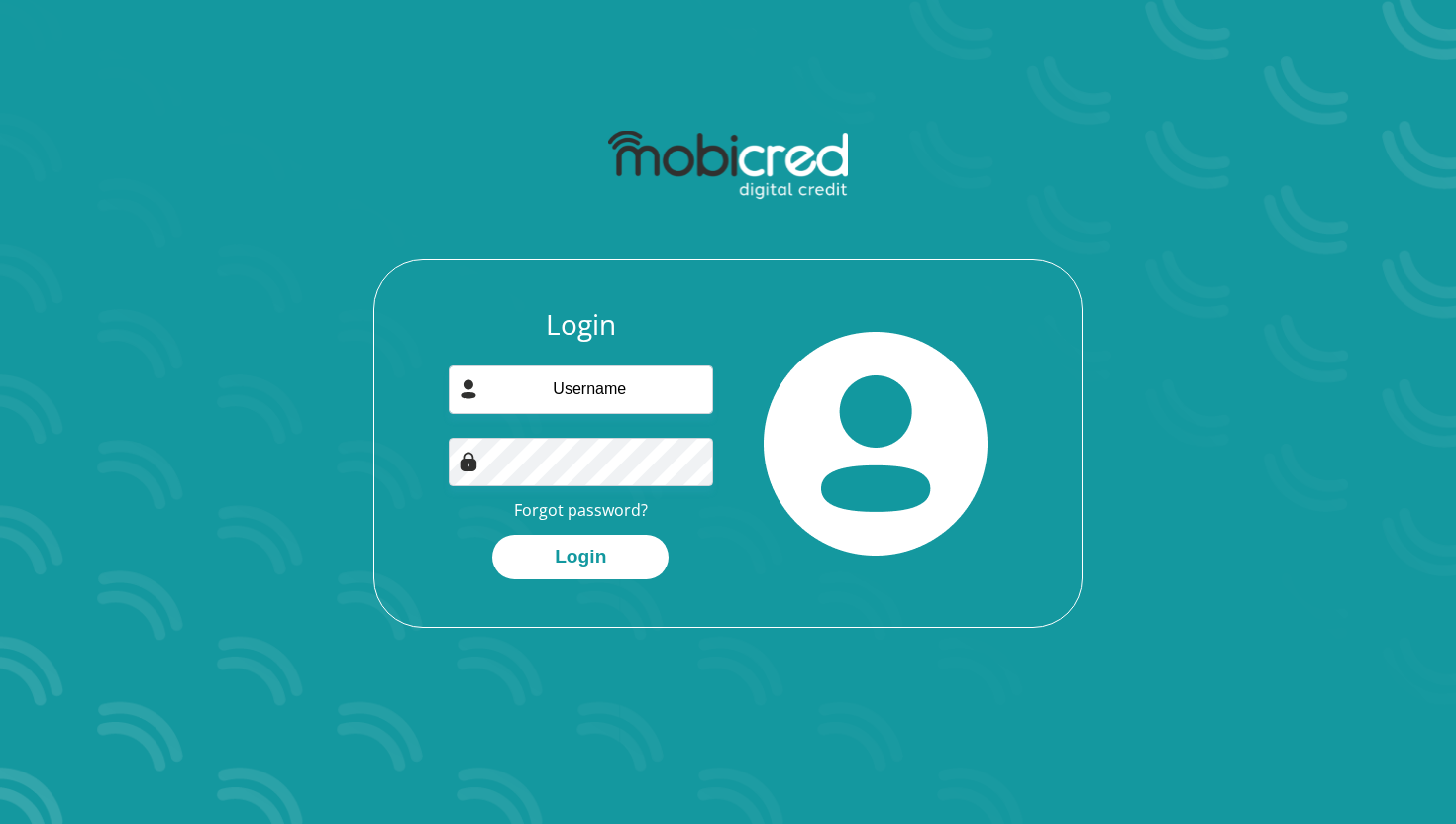 scroll, scrollTop: 0, scrollLeft: 0, axis: both 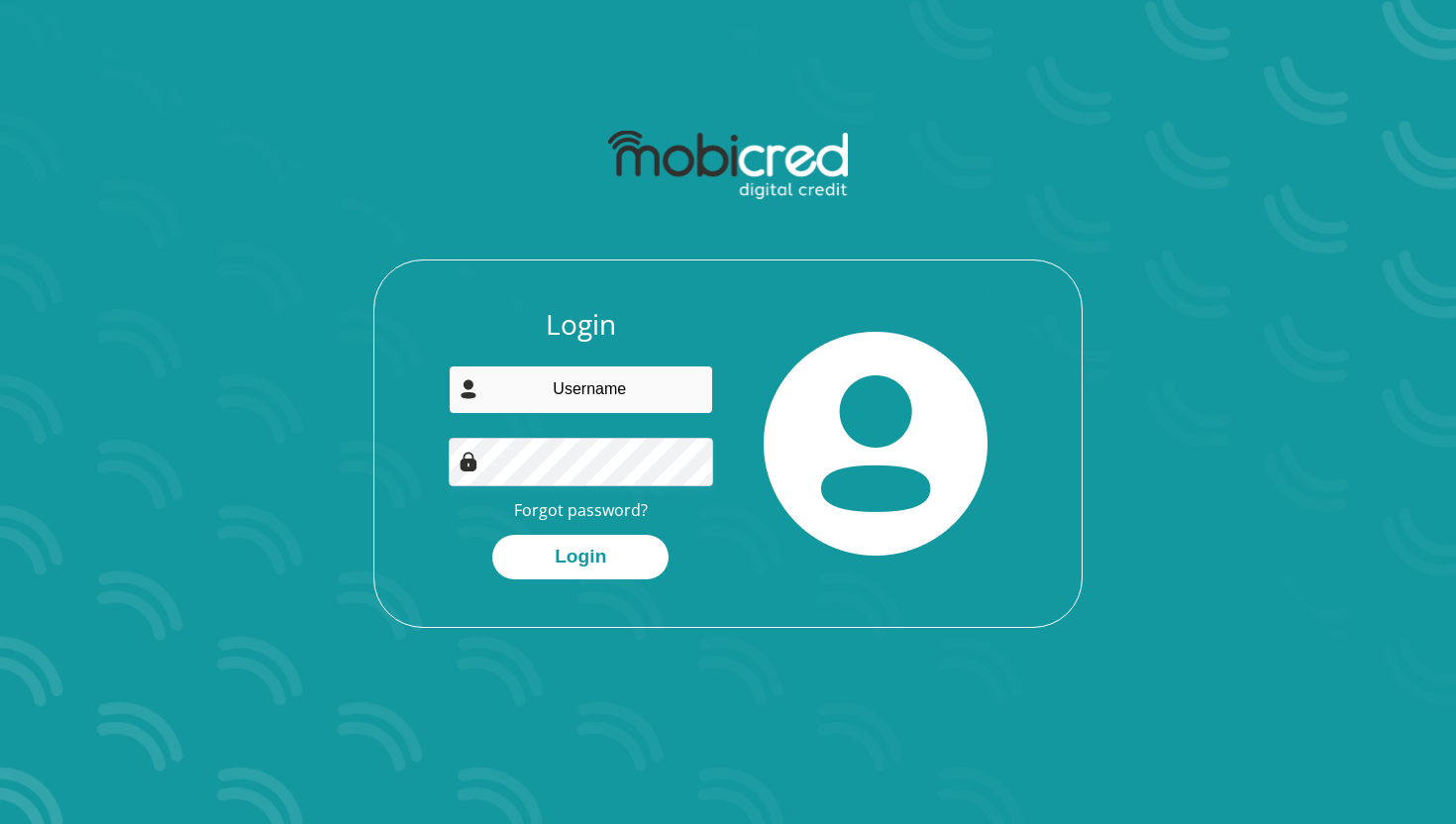 click at bounding box center [581, 389] 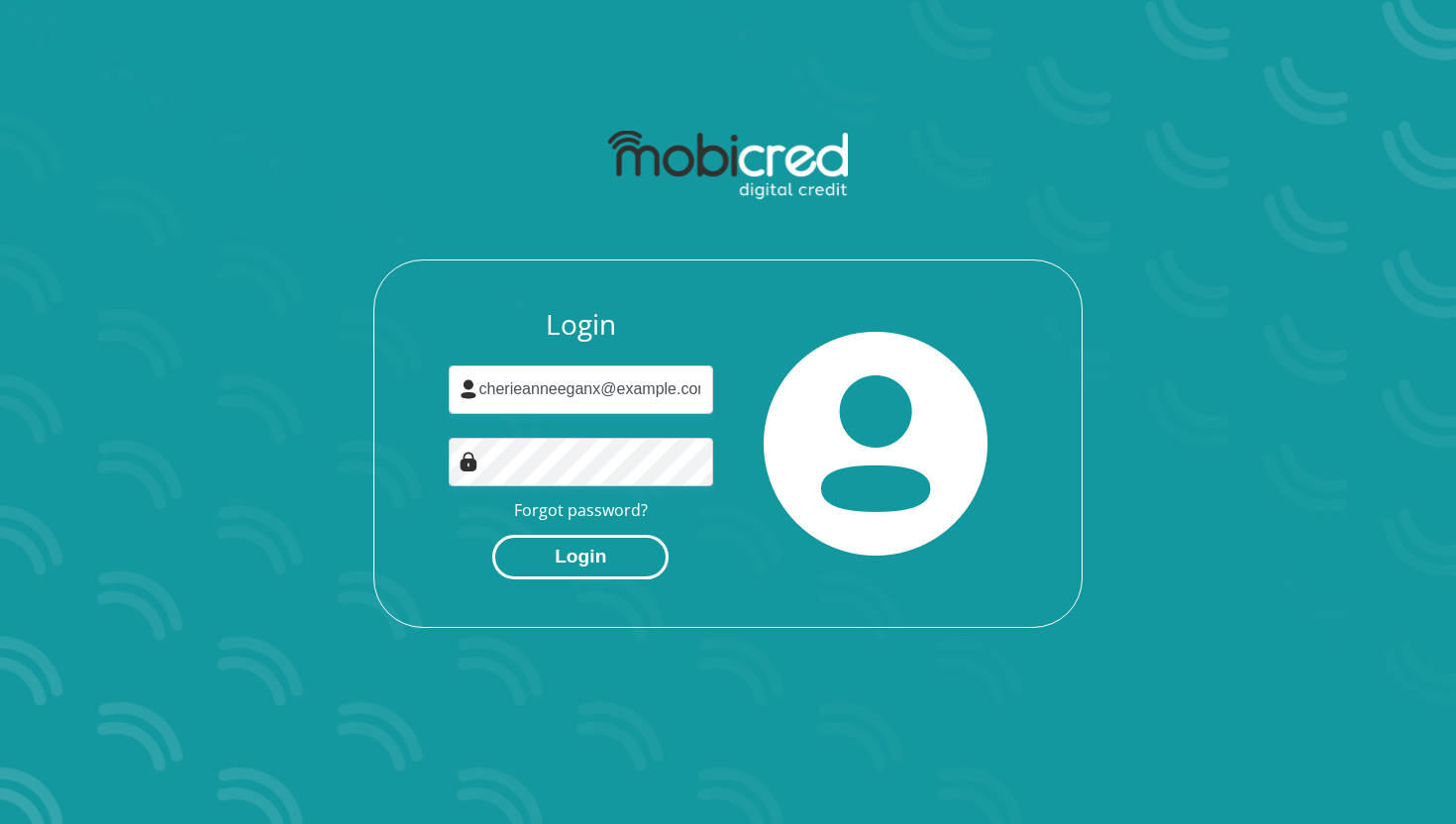 click on "Login" at bounding box center [580, 557] 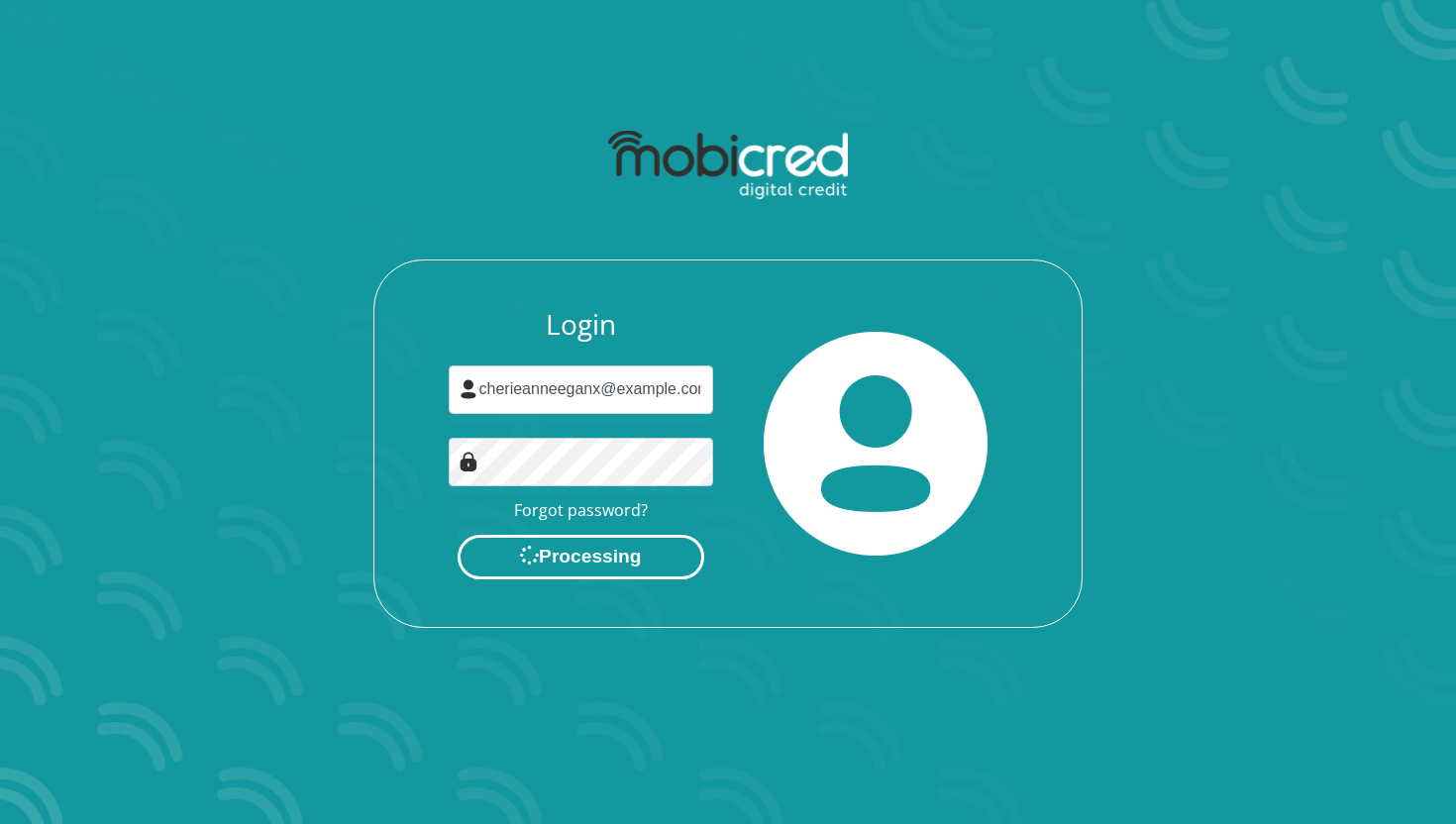 scroll, scrollTop: 0, scrollLeft: 0, axis: both 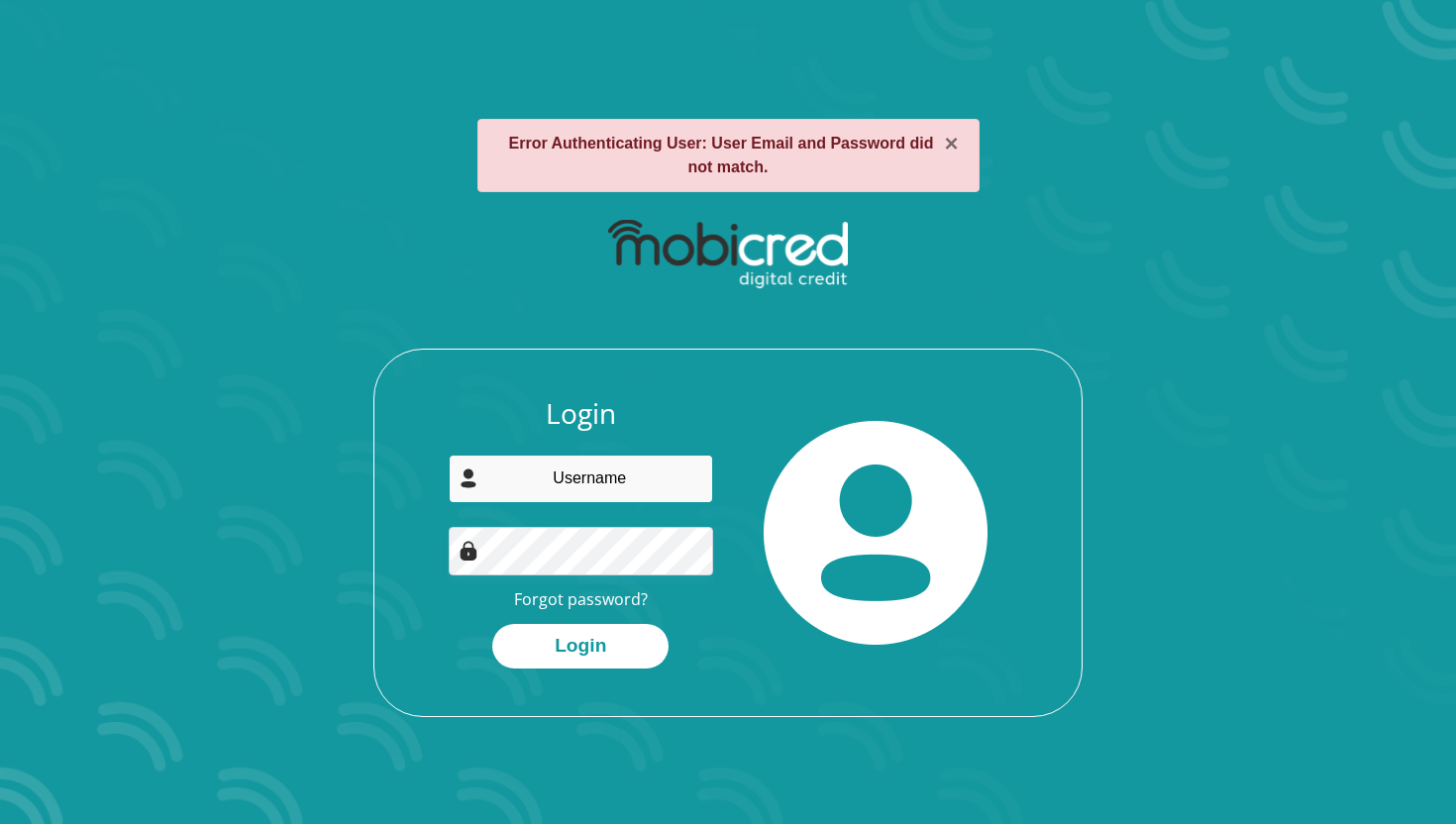 type on "cherieanneeganx@gmail.com" 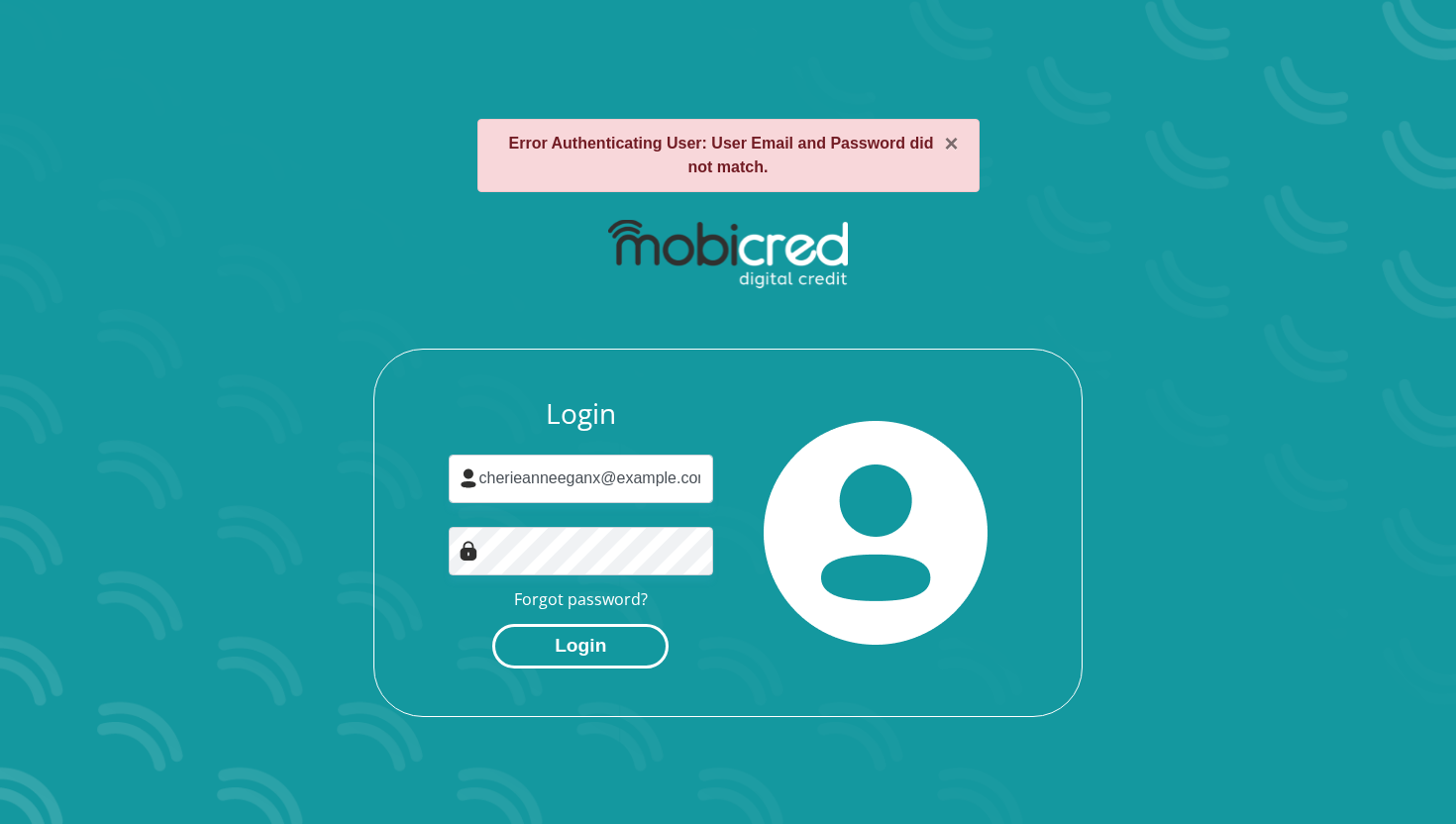 click on "Login" at bounding box center [580, 646] 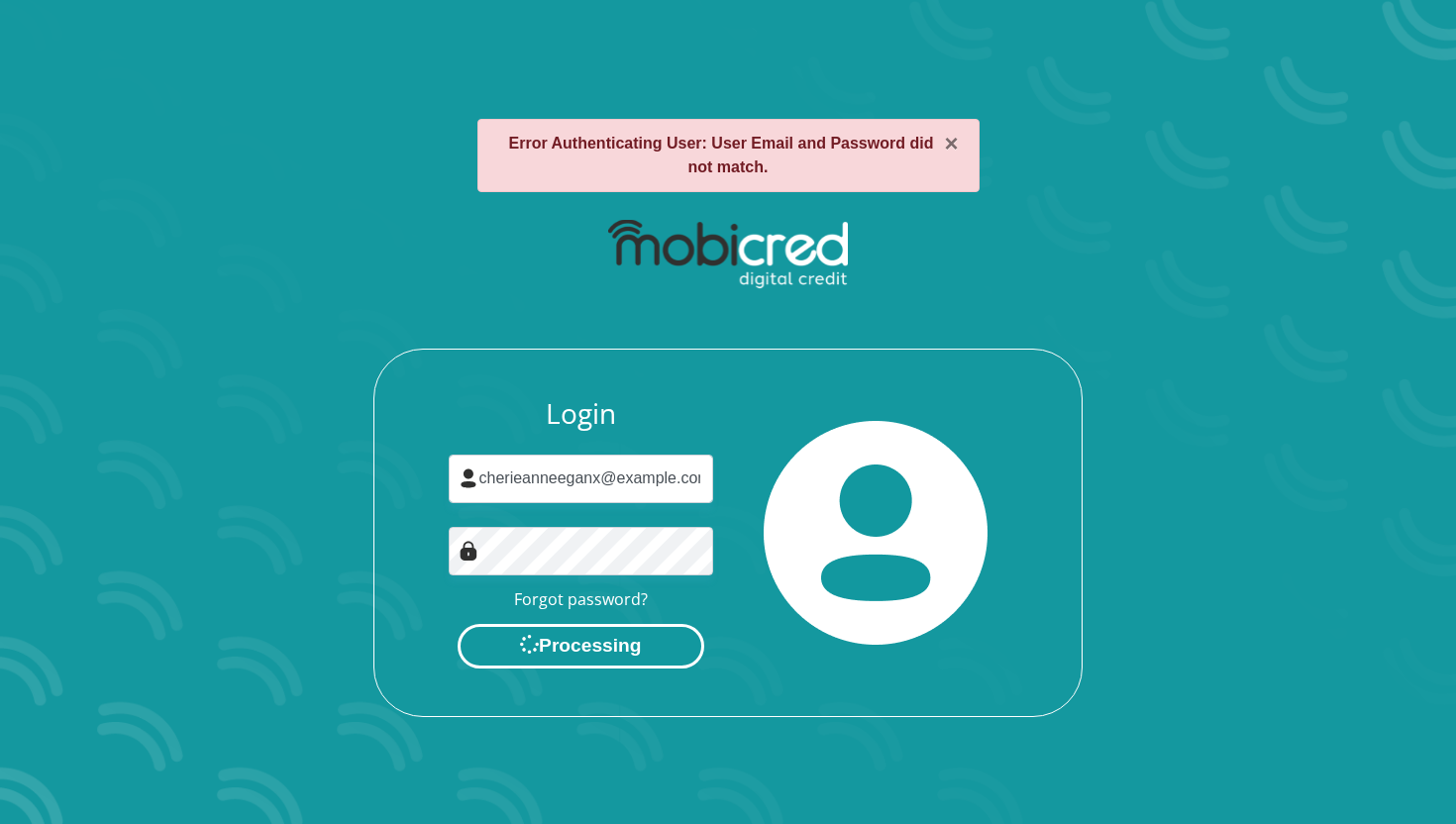 scroll, scrollTop: 0, scrollLeft: 0, axis: both 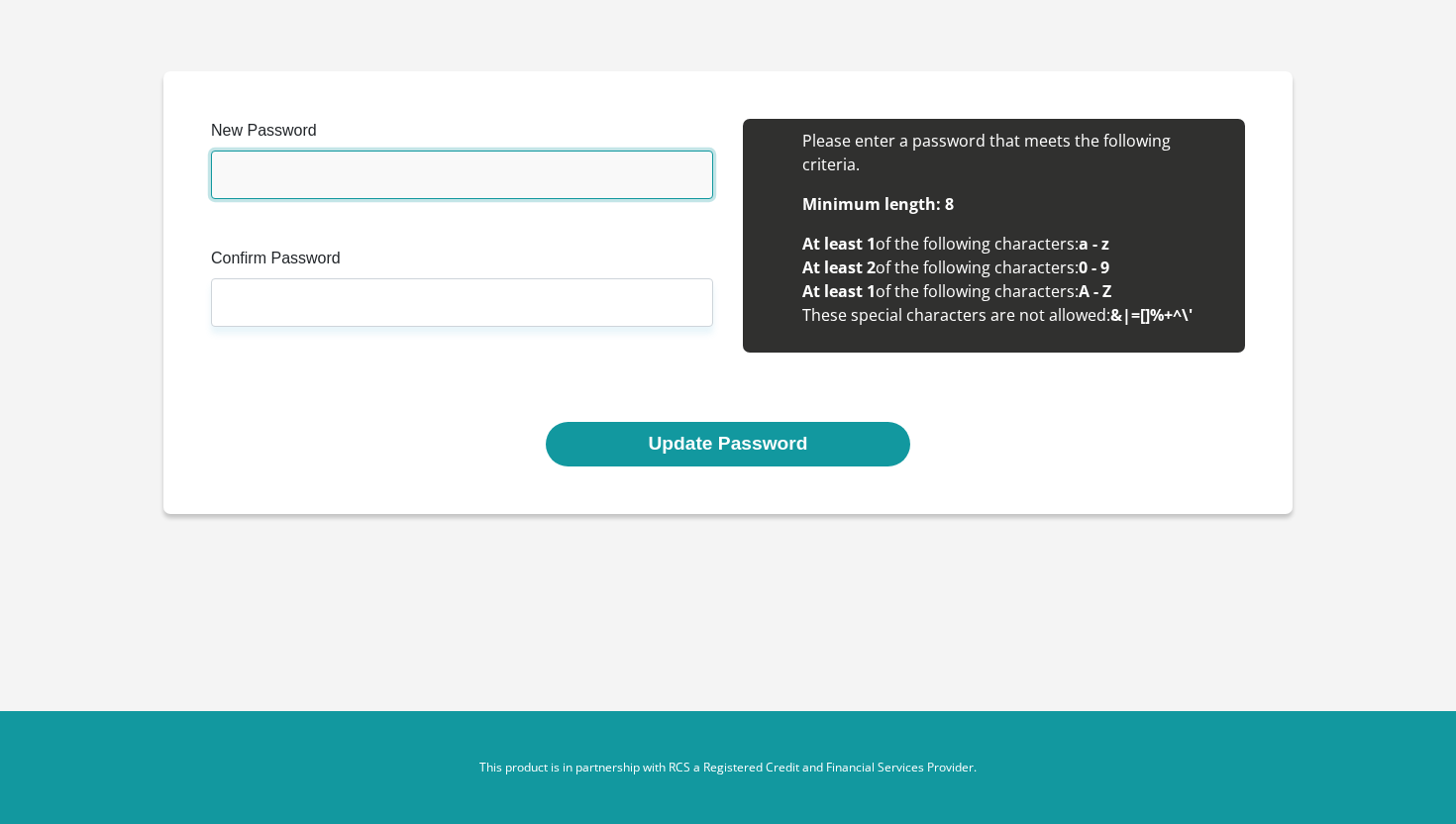 click on "New Password" at bounding box center [462, 174] 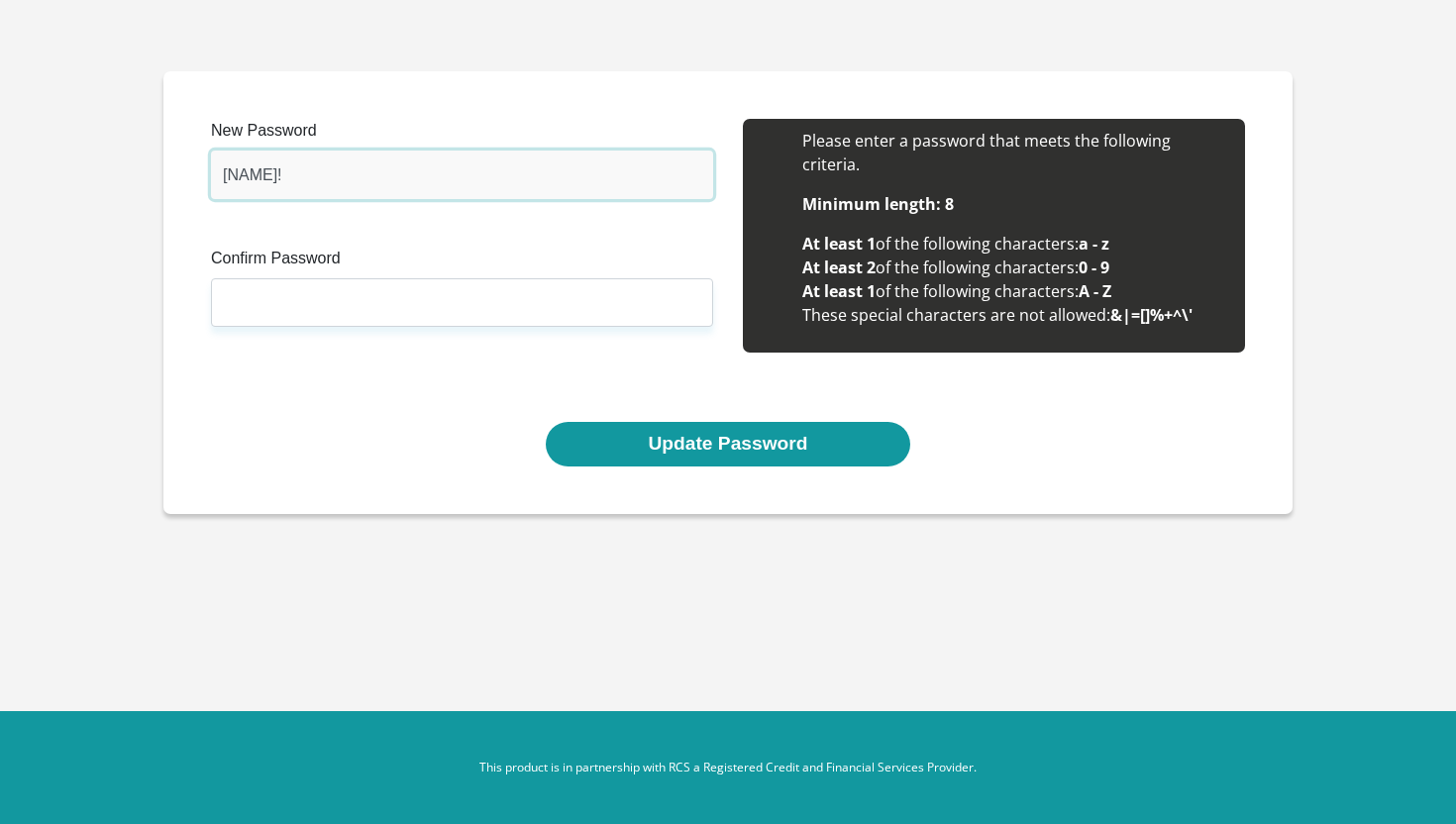 drag, startPoint x: 449, startPoint y: 167, endPoint x: 158, endPoint y: 172, distance: 291.04295 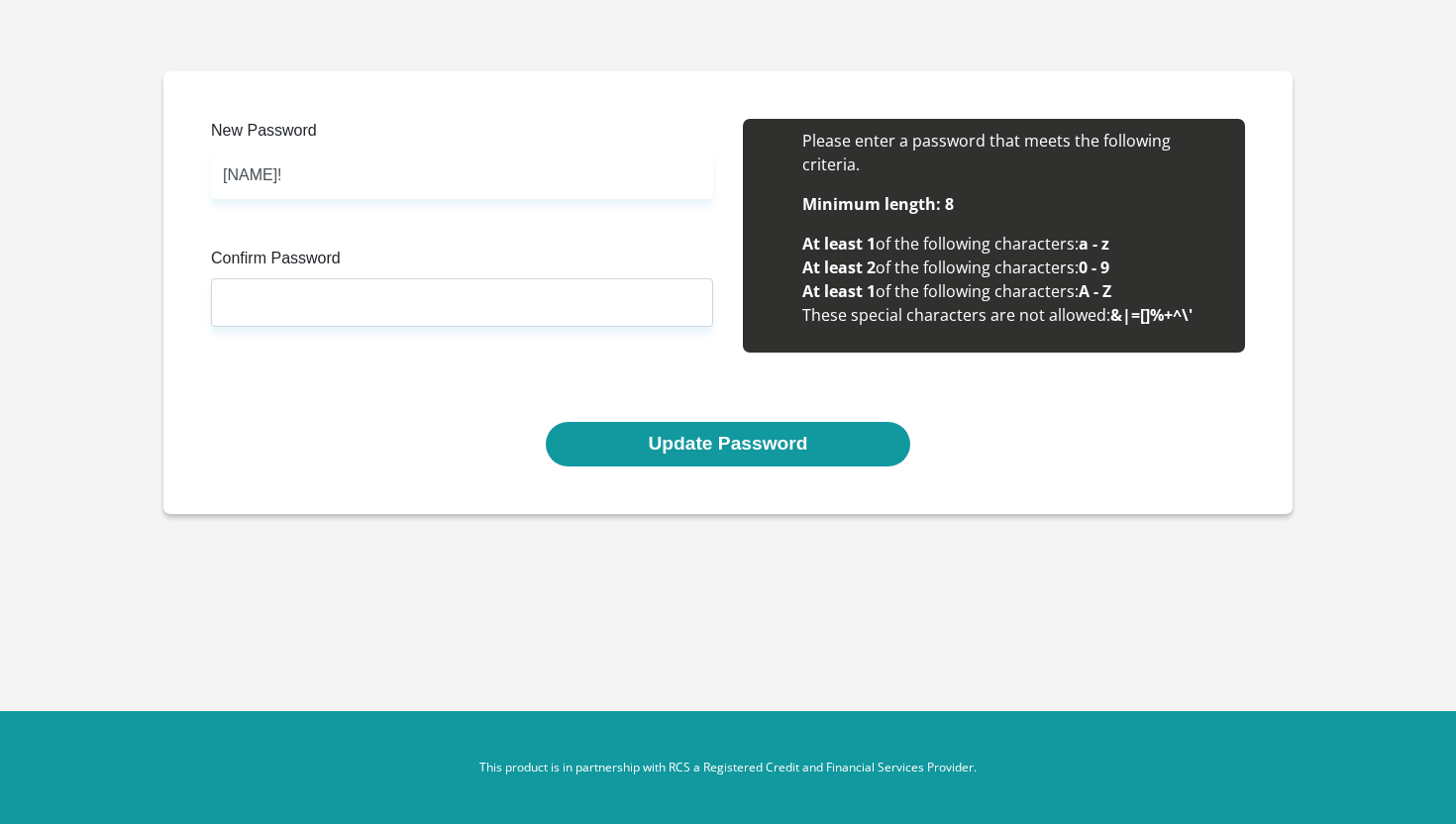 click on "Confirm Password" at bounding box center [462, 262] 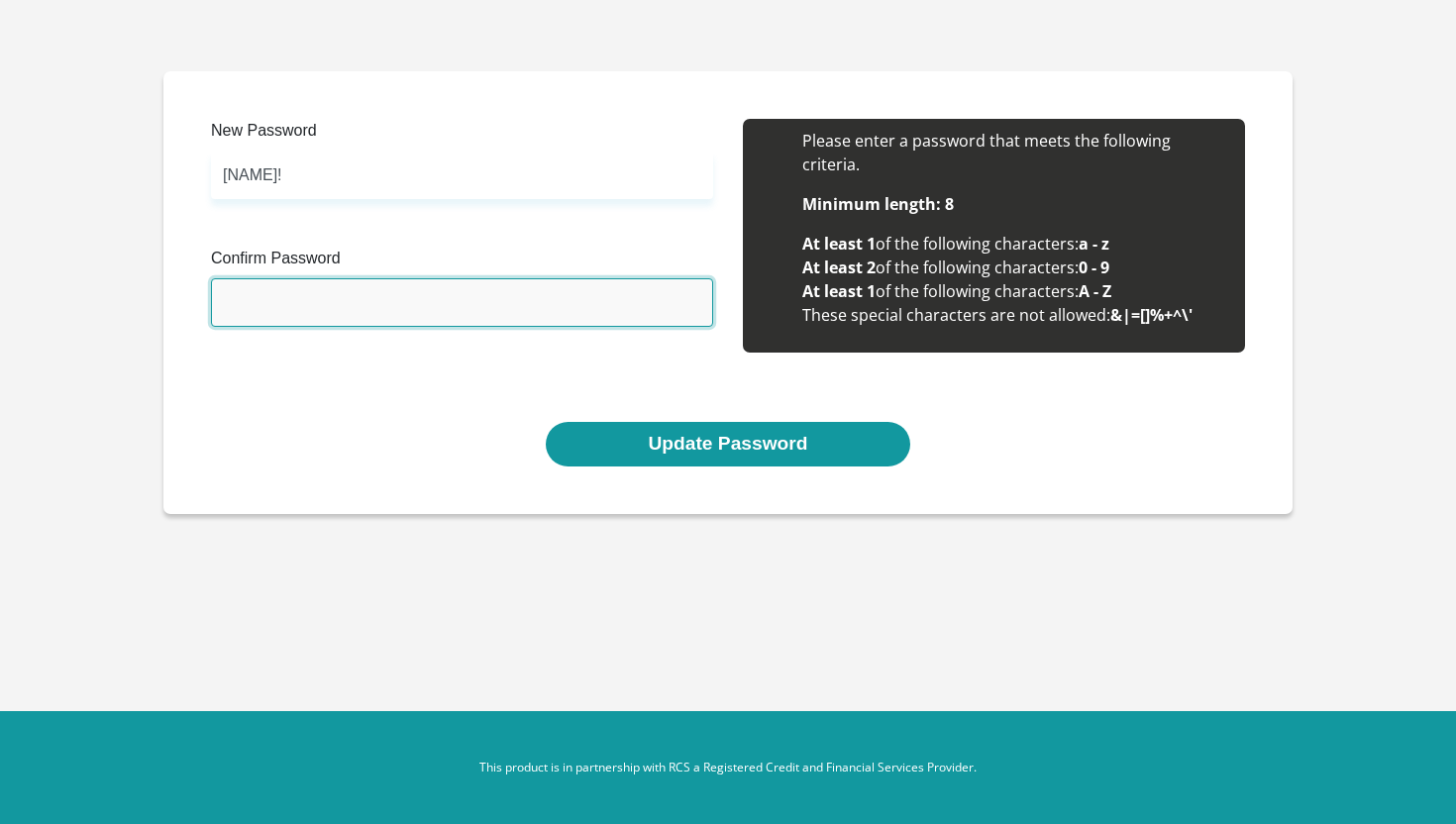 click on "Confirm Password" at bounding box center [462, 302] 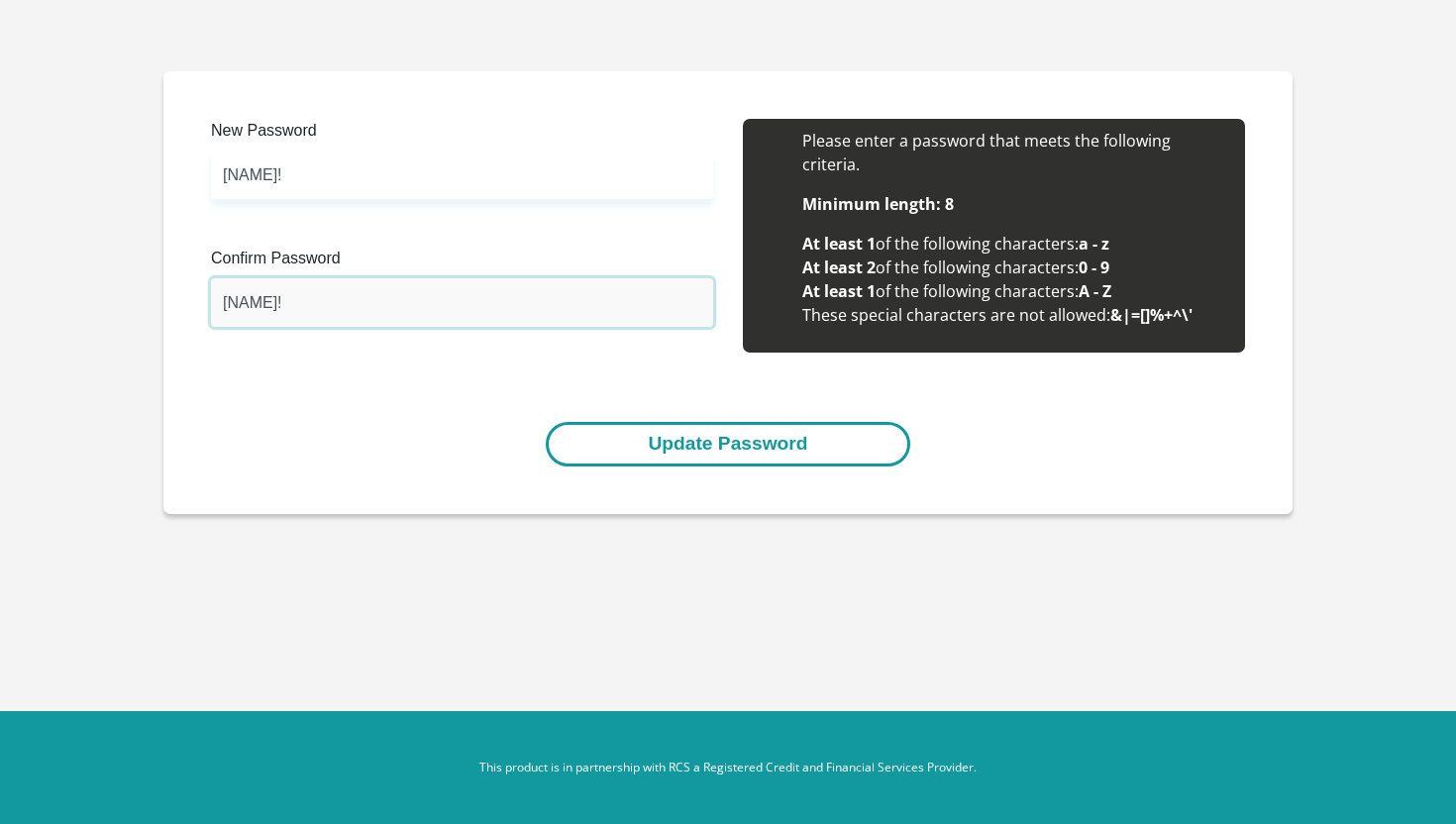 type on "[NAME]!" 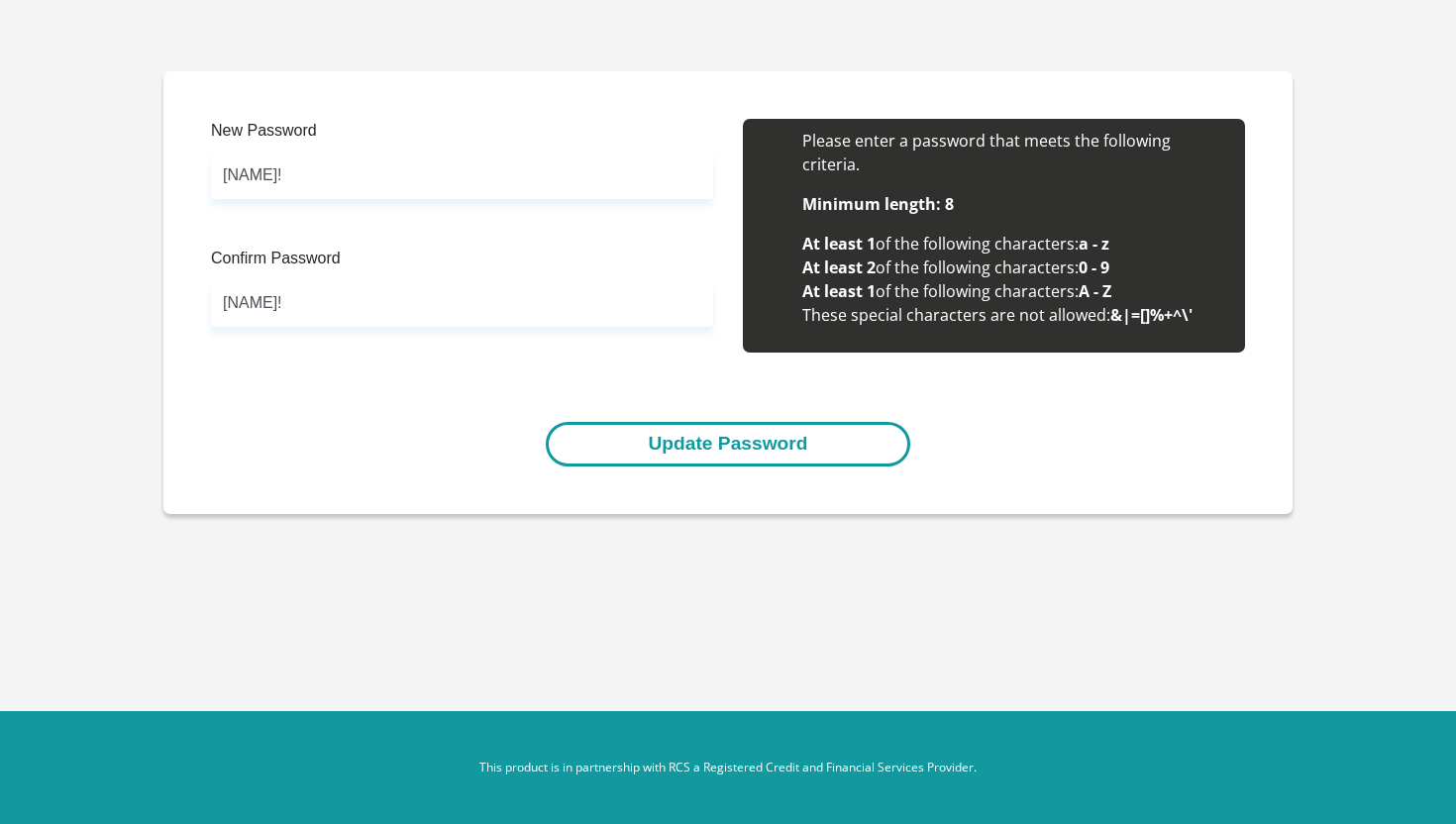 click on "Update Password" at bounding box center (727, 444) 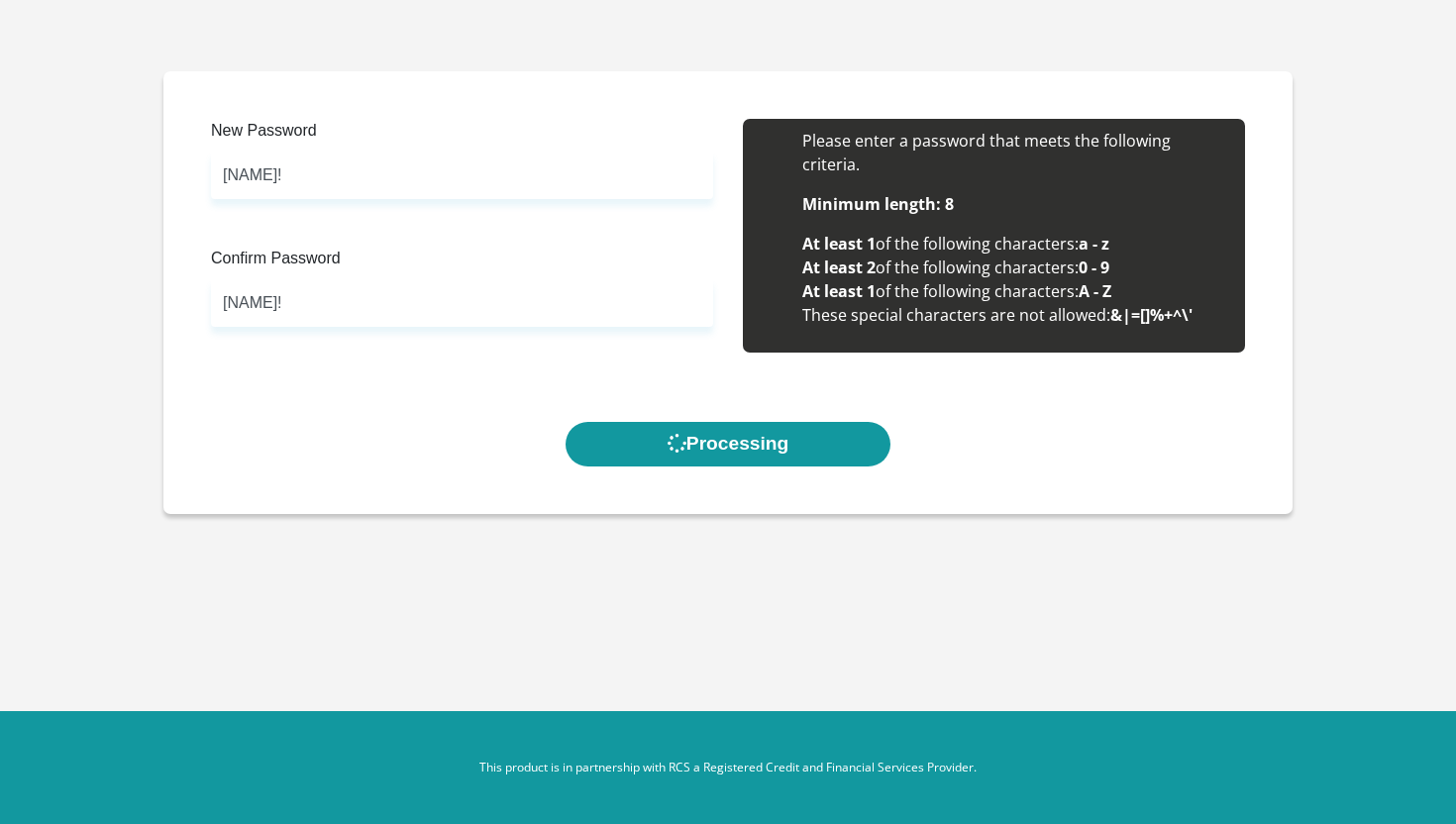 scroll, scrollTop: 0, scrollLeft: 0, axis: both 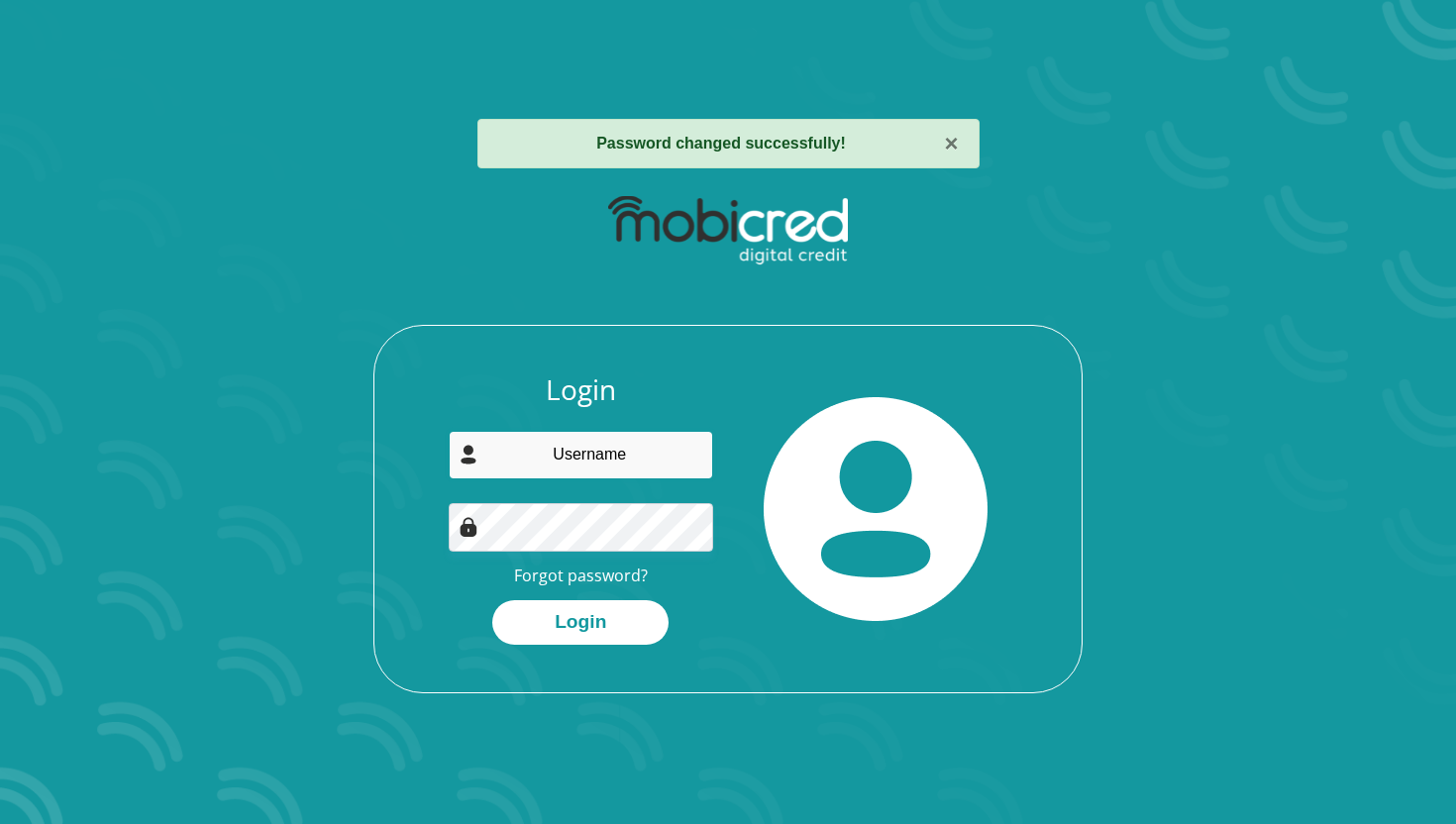 type on "[EMAIL]" 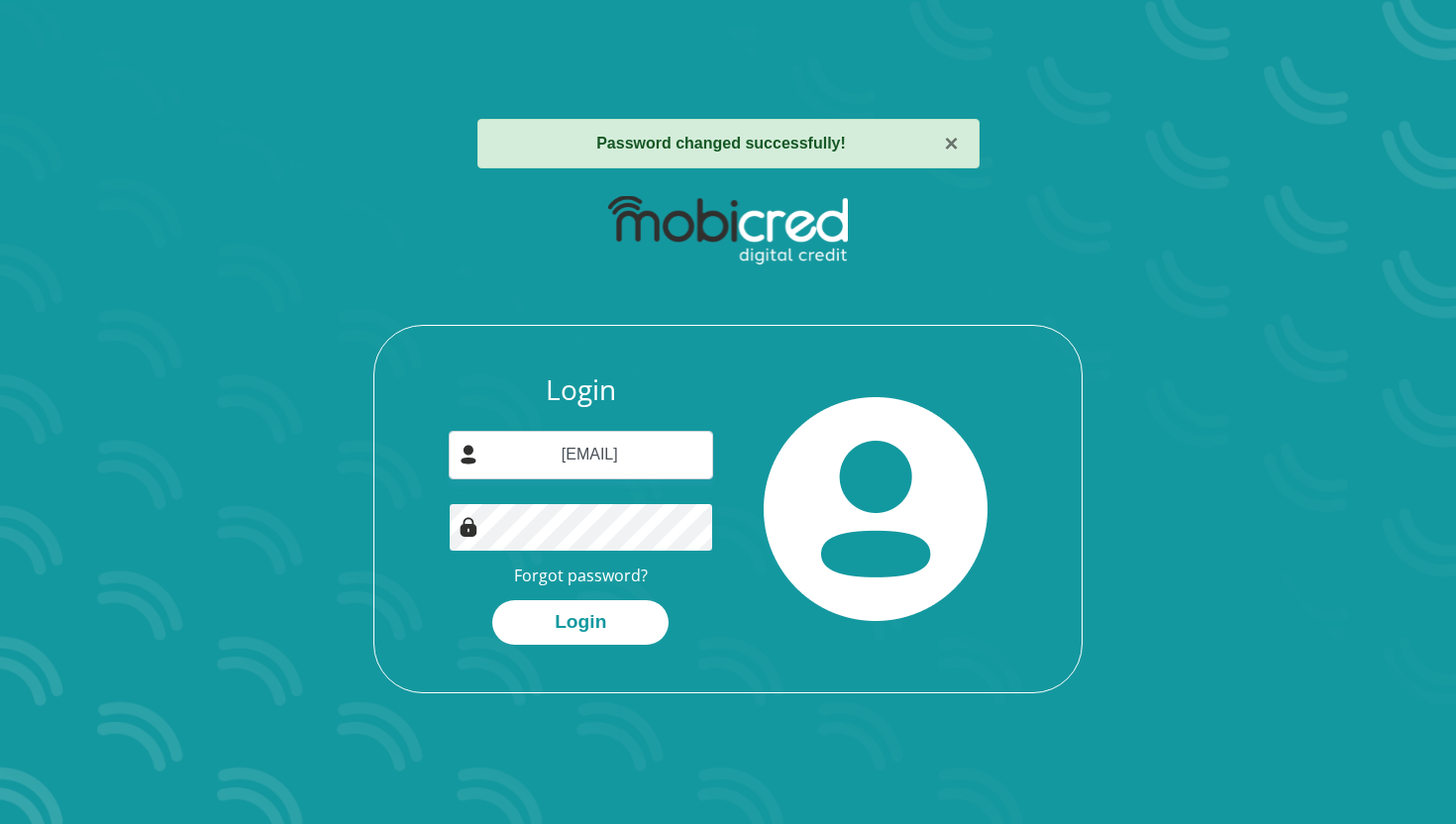 click on "Login
[EMAIL]
Forgot password?
Login" at bounding box center [728, 533] 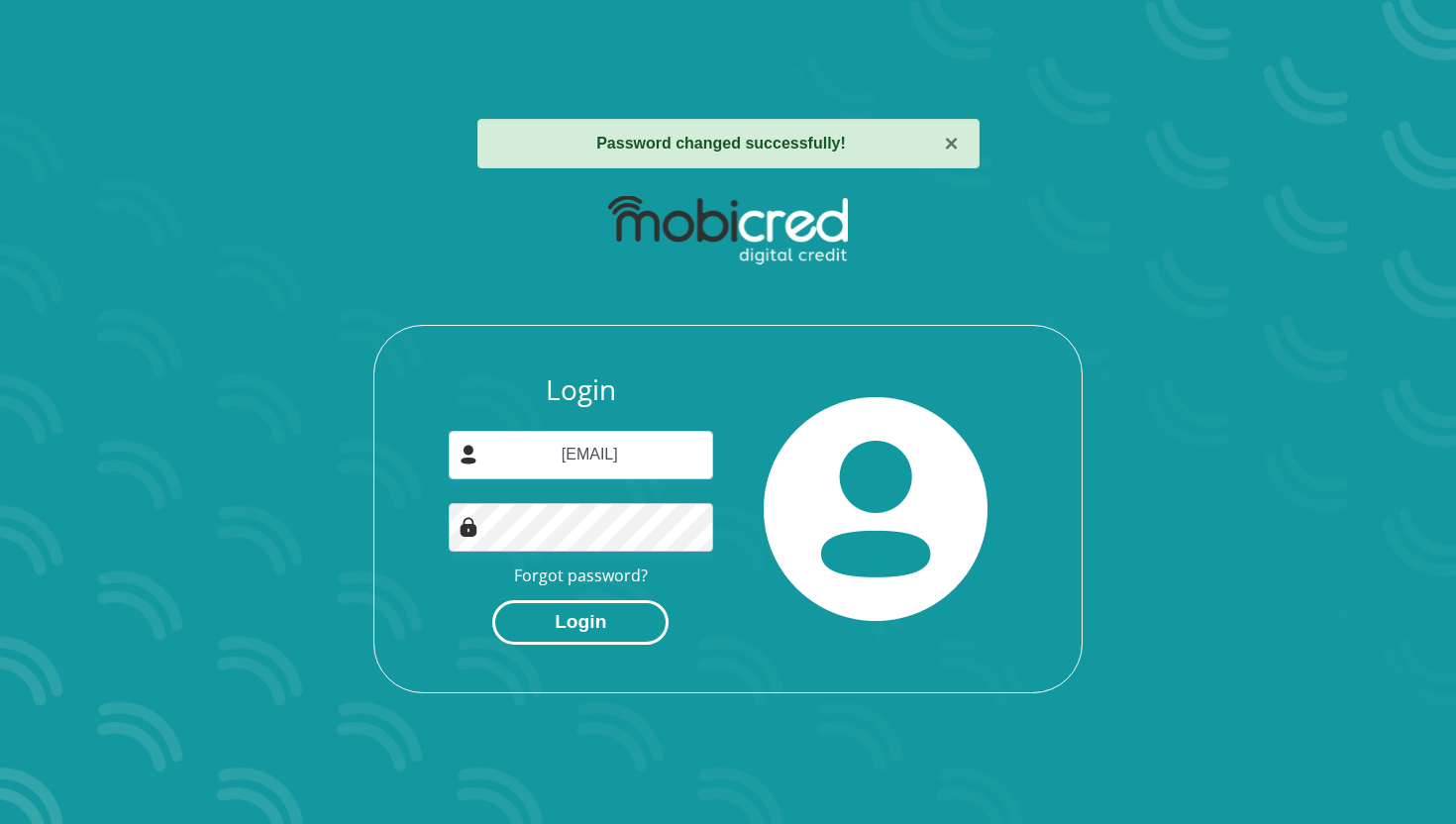 click on "Login" at bounding box center [580, 622] 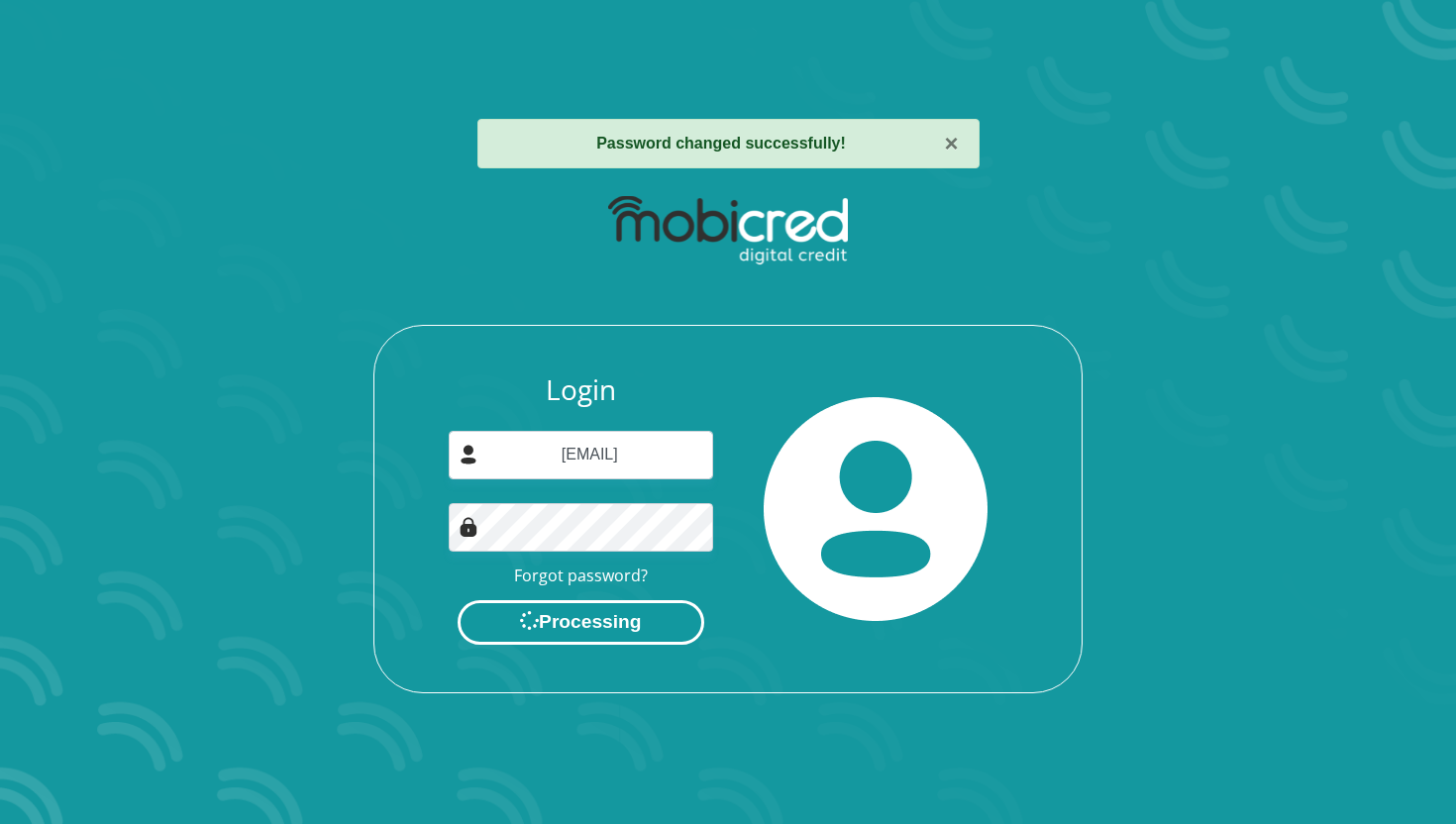 scroll, scrollTop: 0, scrollLeft: 0, axis: both 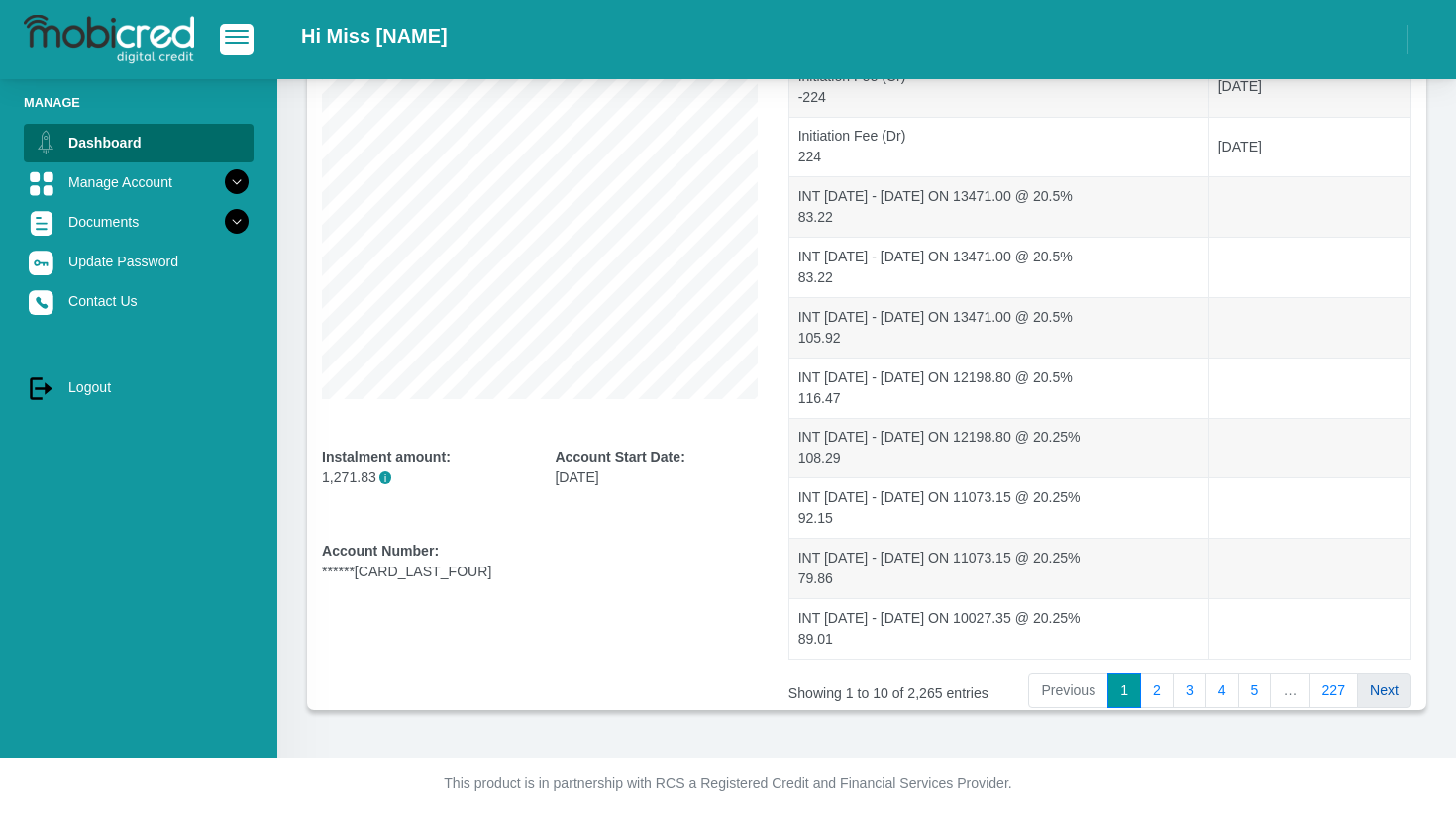 click on "Next" at bounding box center [1384, 691] 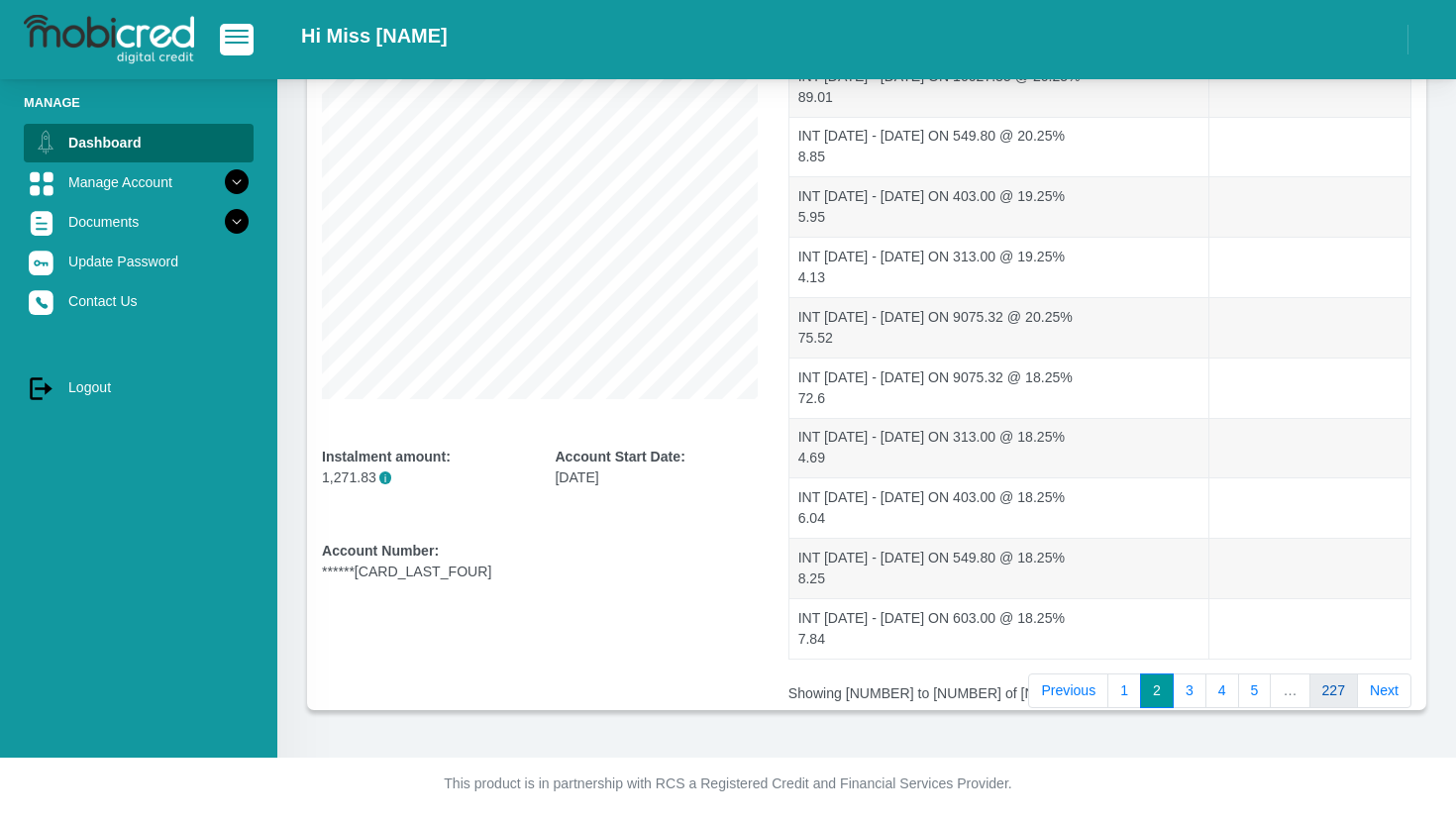 click on "227" at bounding box center (1334, 691) 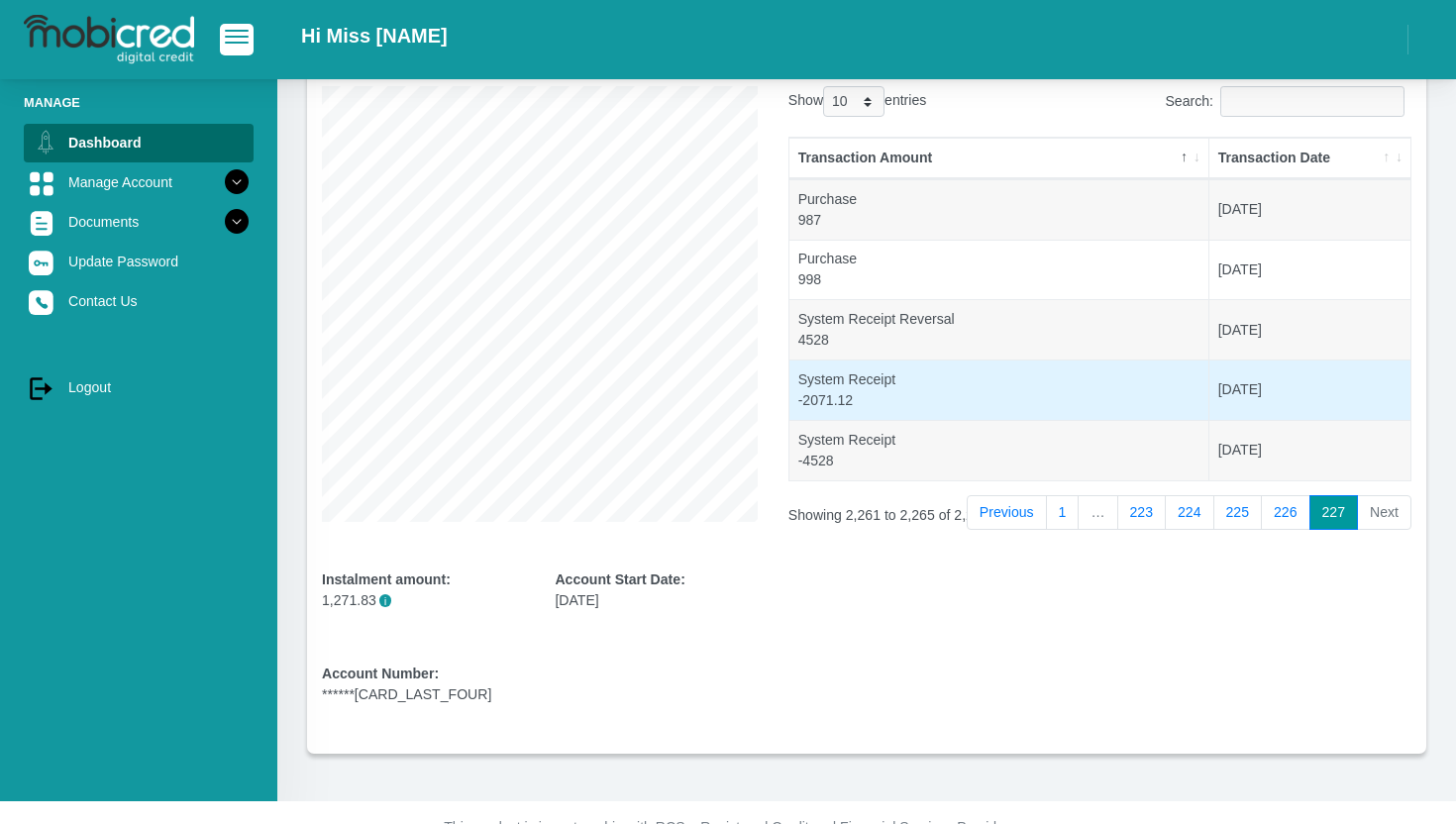 scroll, scrollTop: 164, scrollLeft: 0, axis: vertical 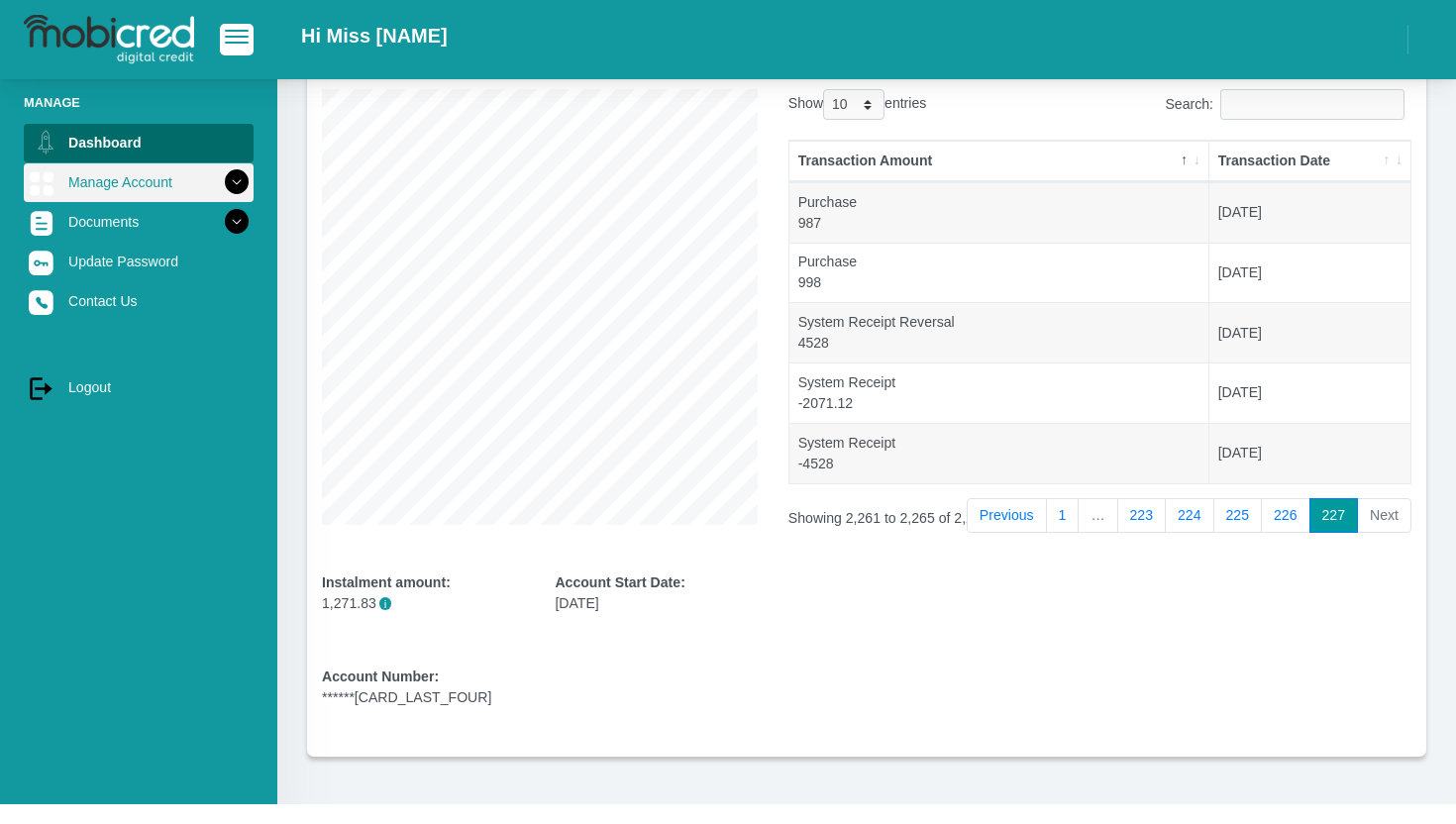 click on "Manage Account" at bounding box center [139, 182] 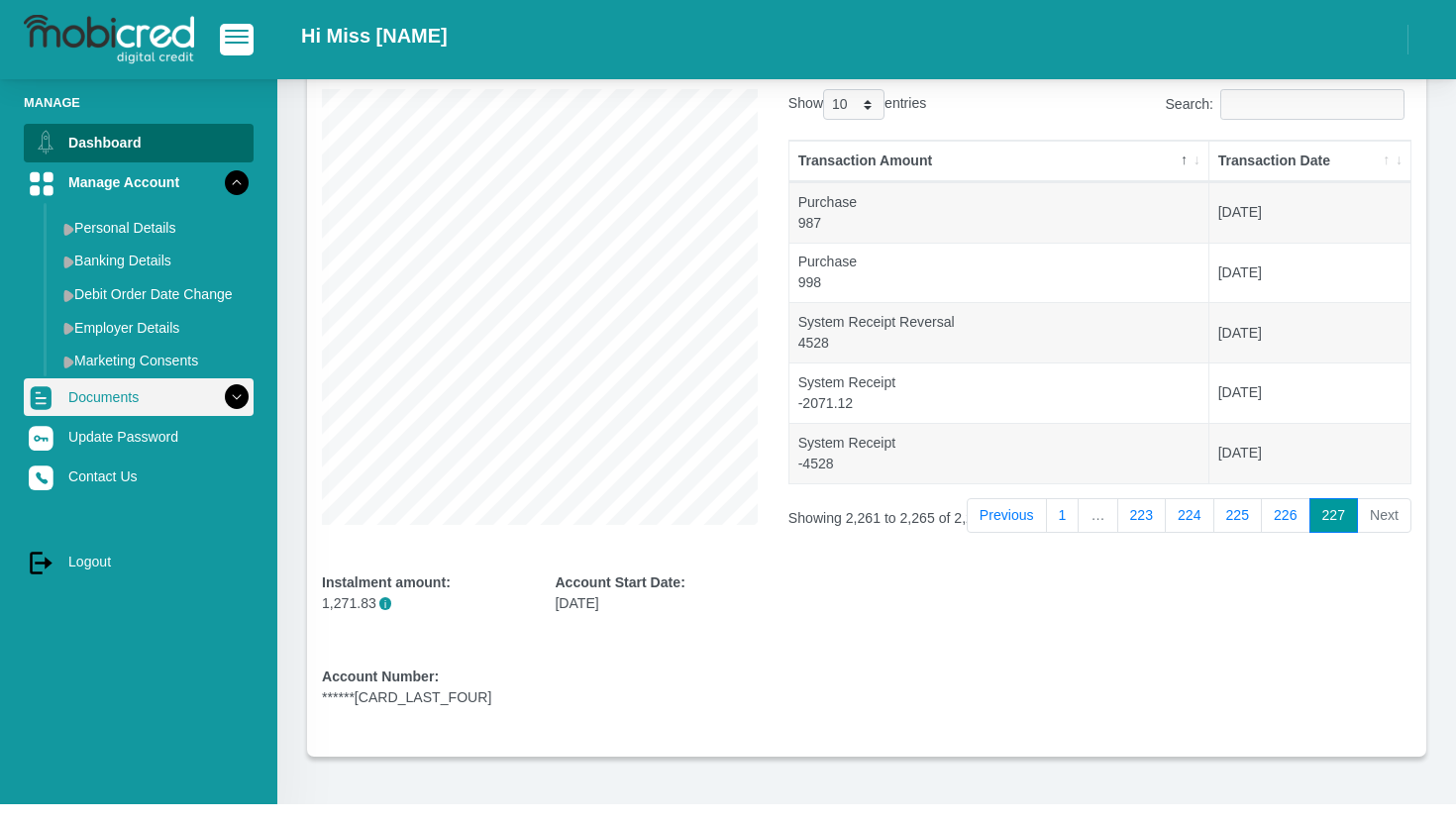 click on "Documents" at bounding box center [139, 397] 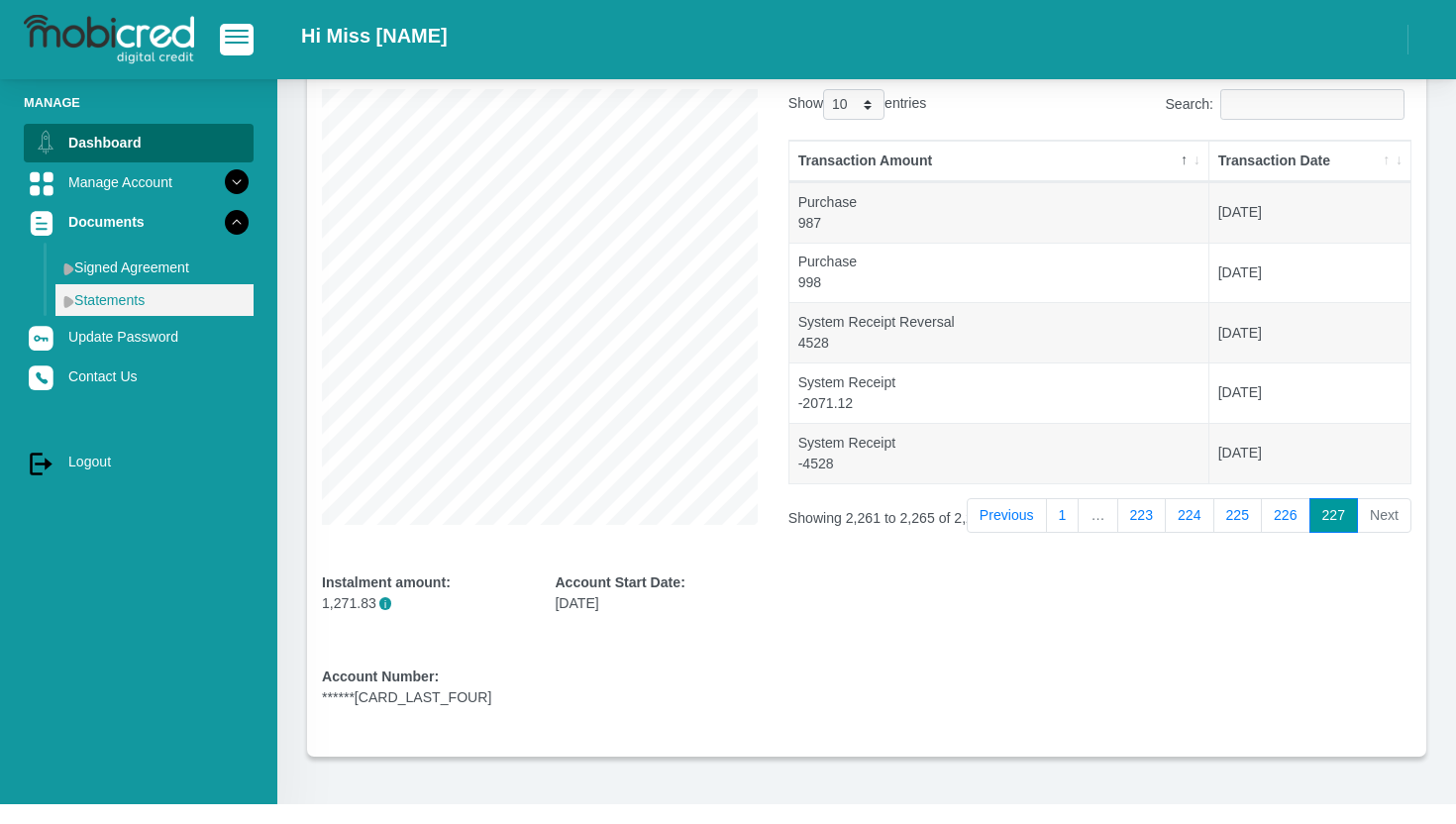 click on "Statements" at bounding box center (155, 300) 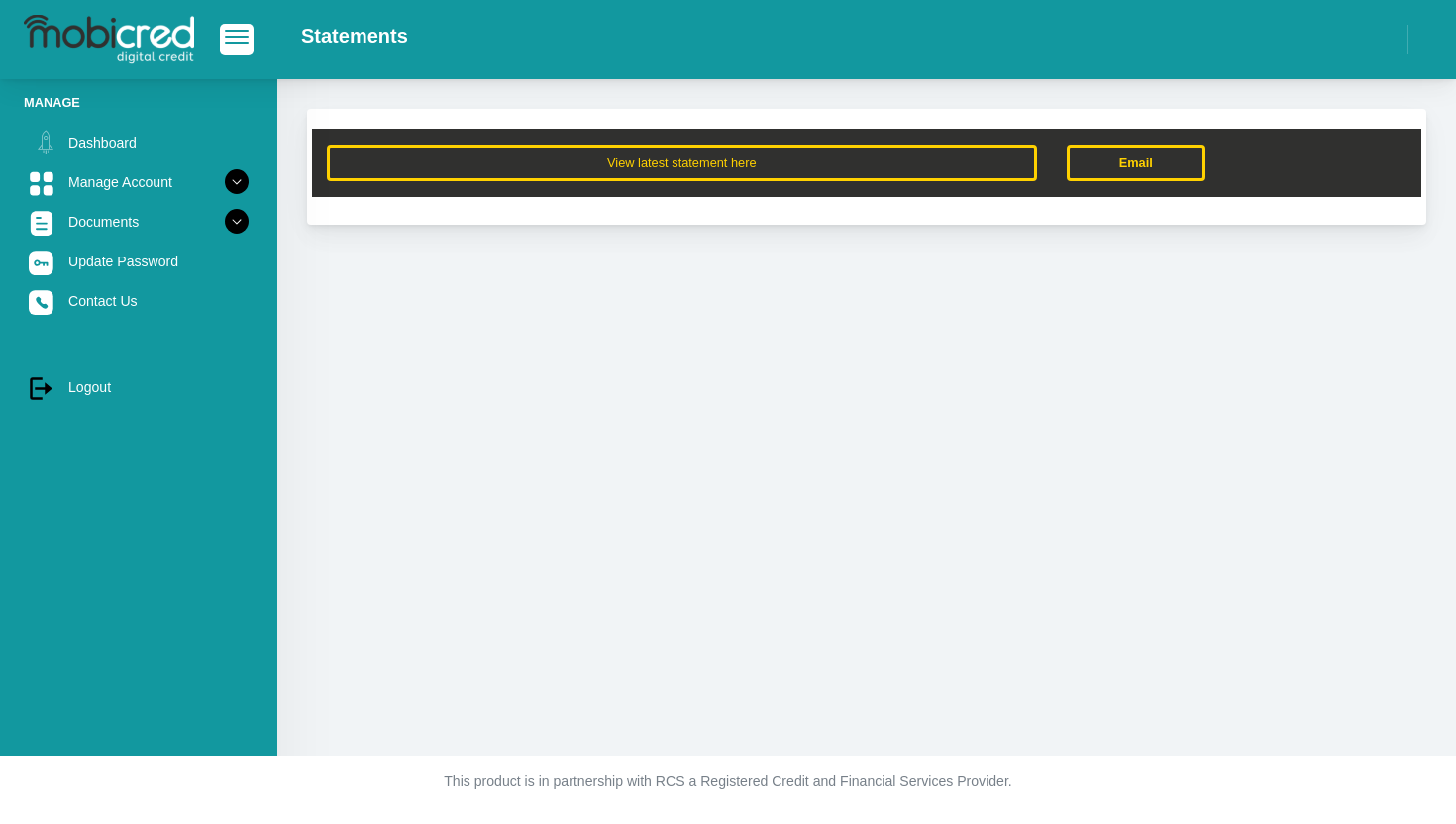 scroll, scrollTop: 0, scrollLeft: 0, axis: both 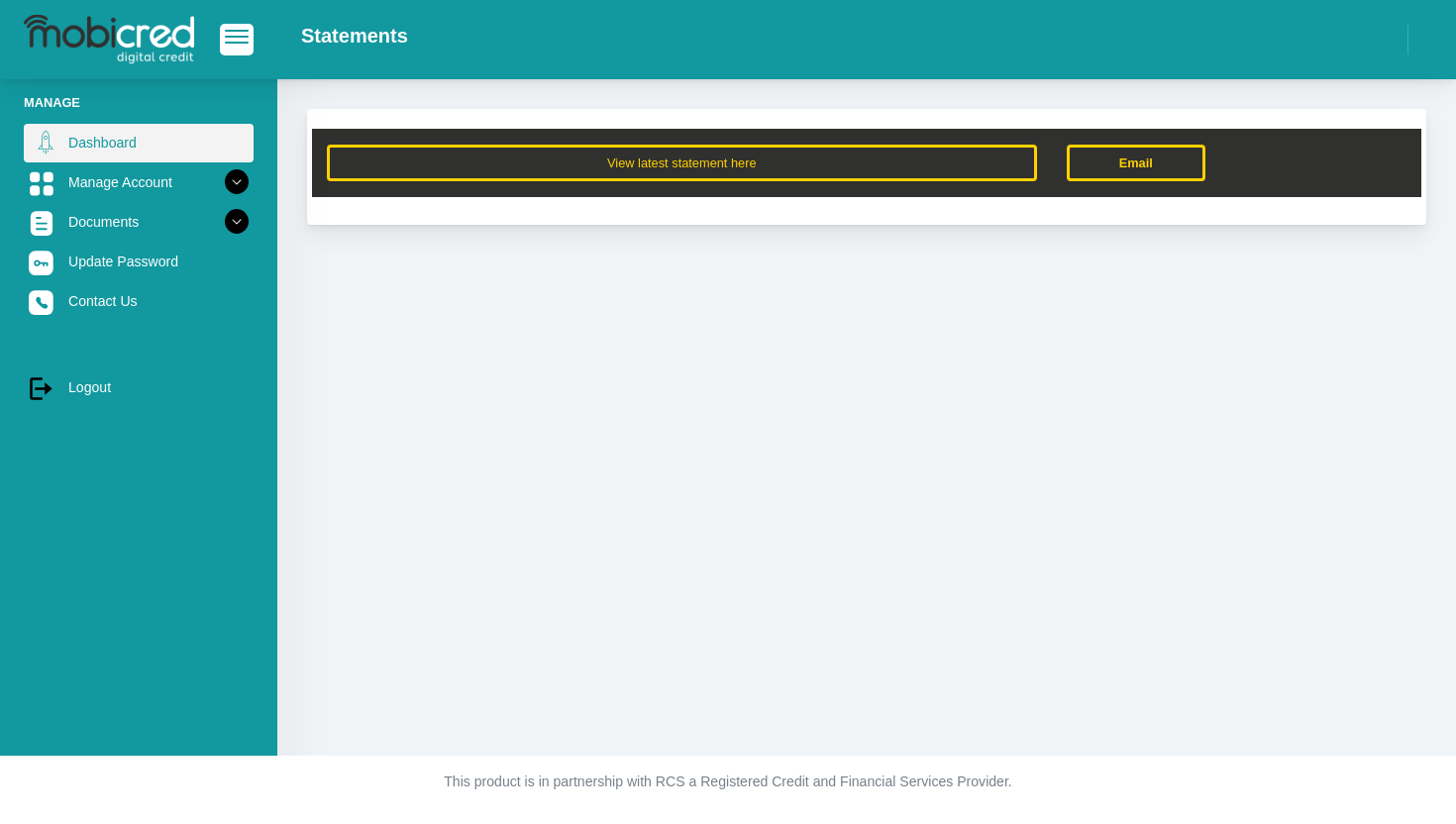 click on "Dashboard" at bounding box center [139, 143] 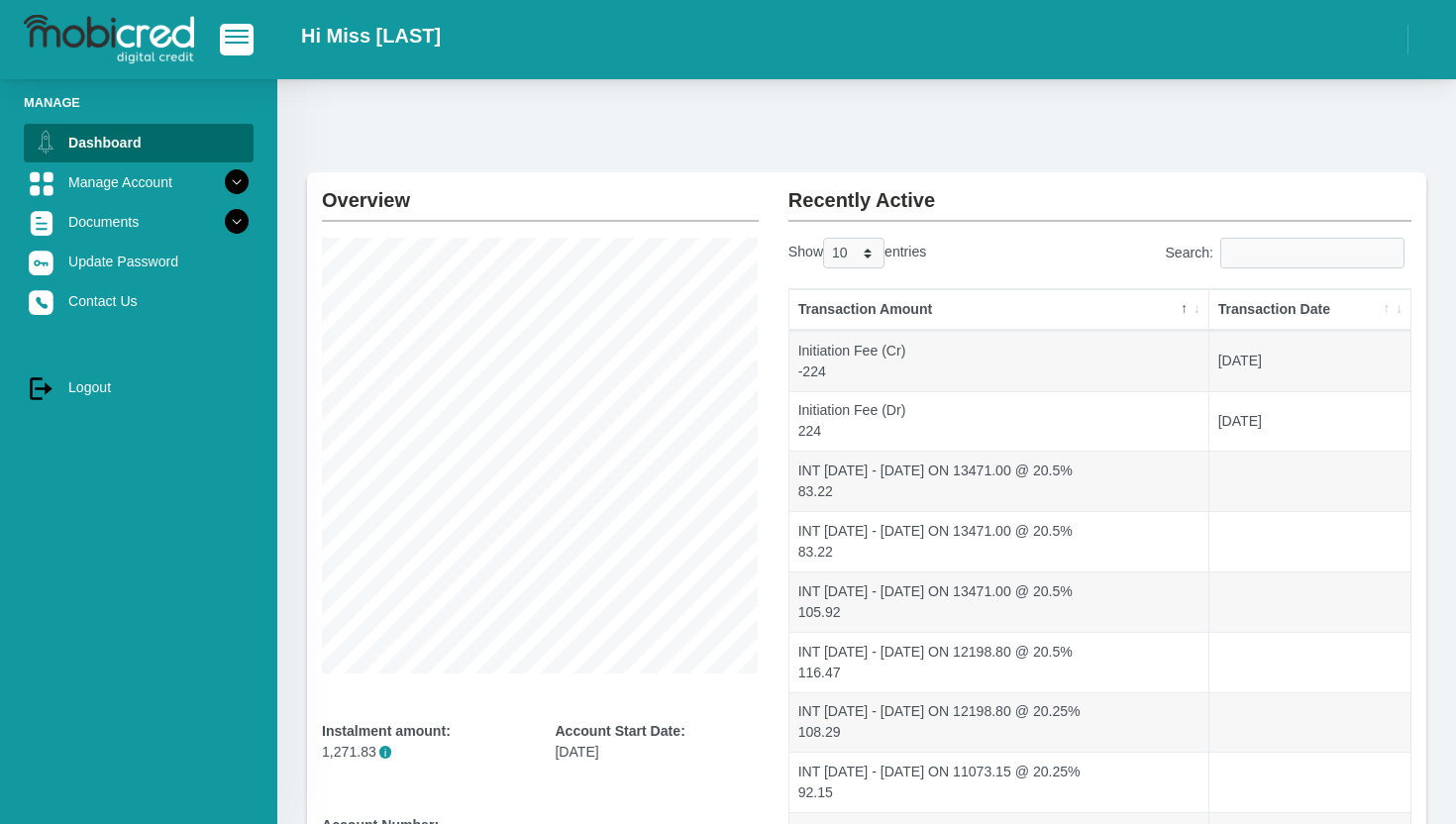 scroll, scrollTop: 20, scrollLeft: 0, axis: vertical 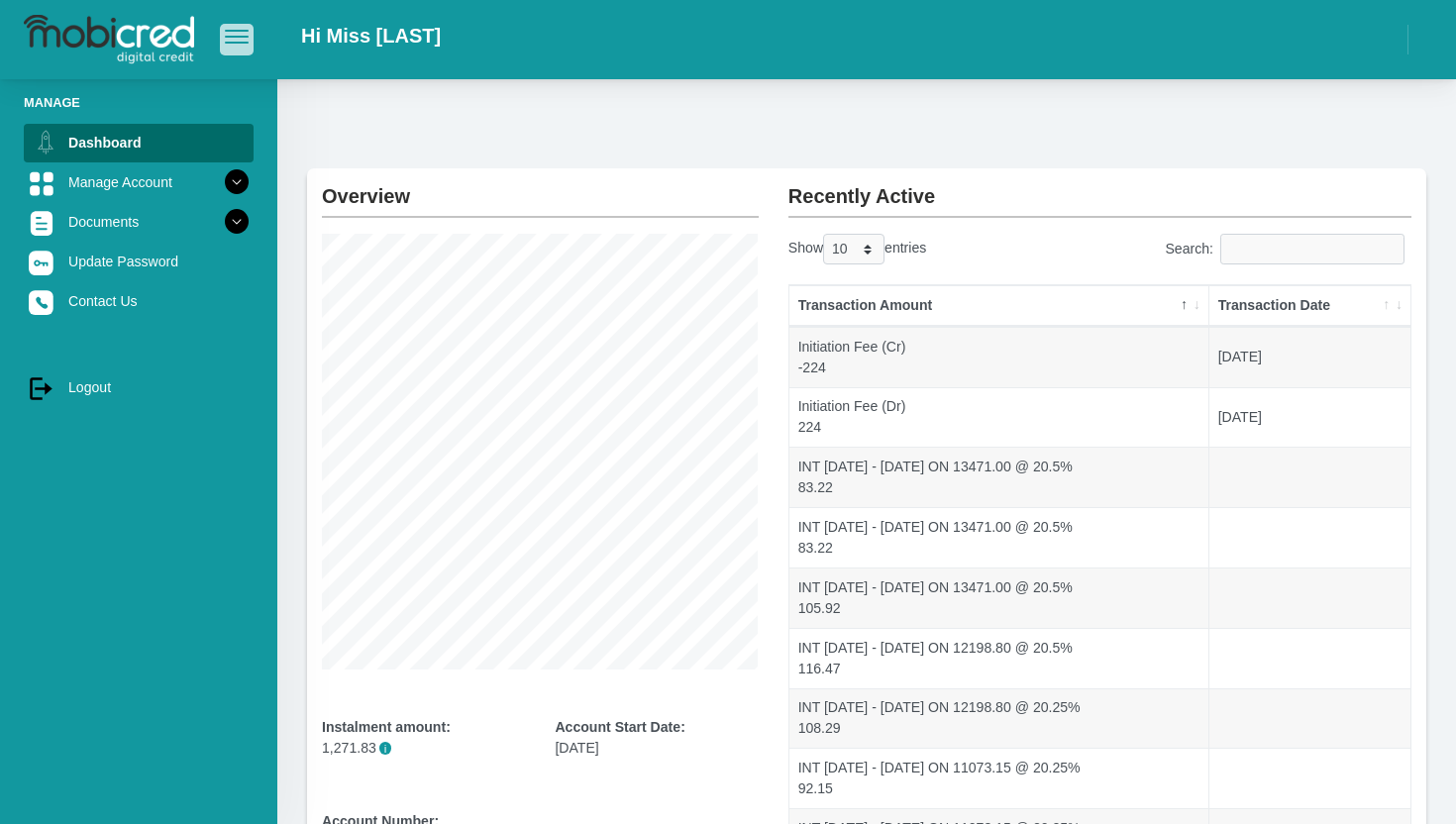 click at bounding box center [237, 31] 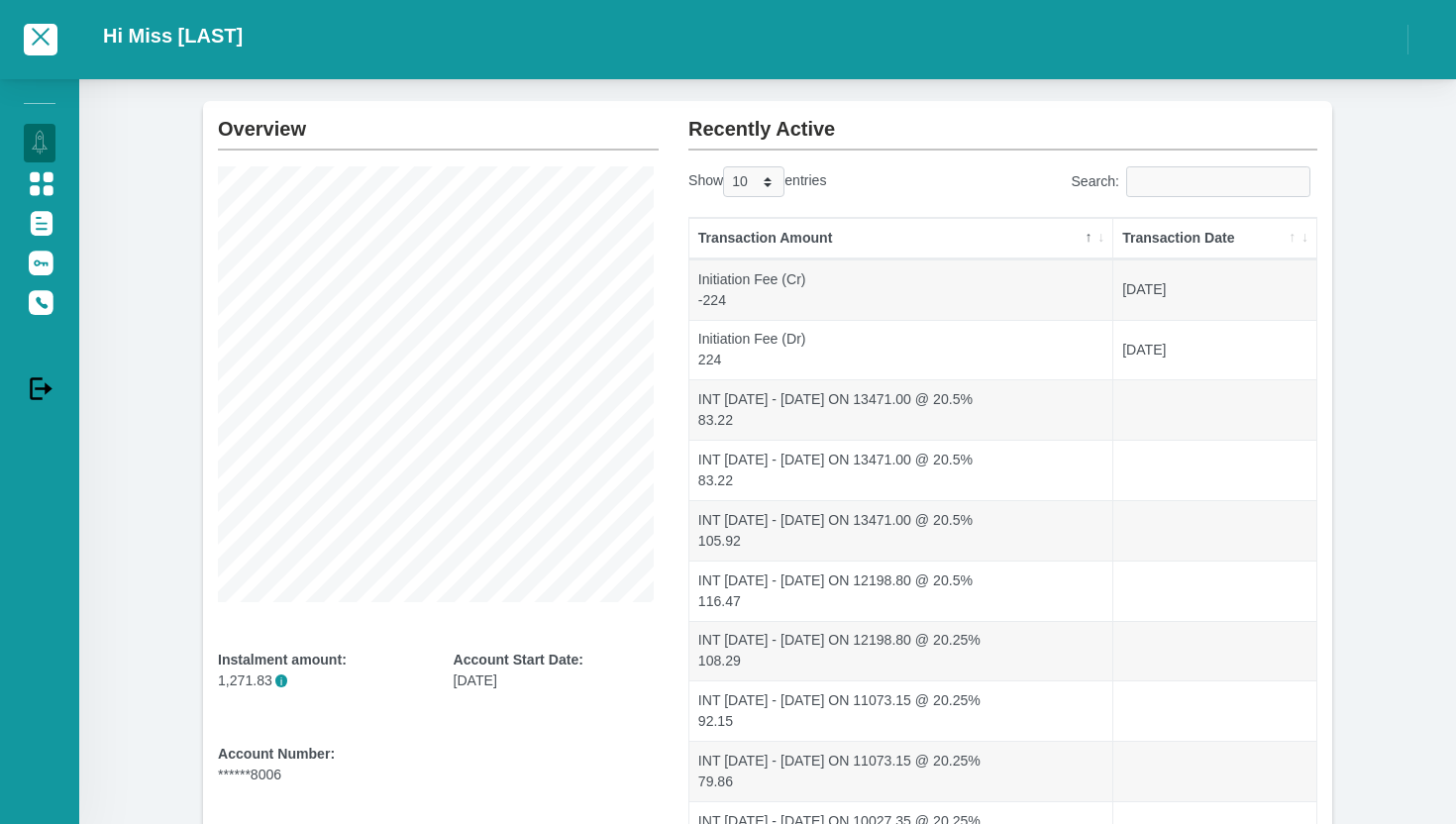 scroll, scrollTop: 103, scrollLeft: 0, axis: vertical 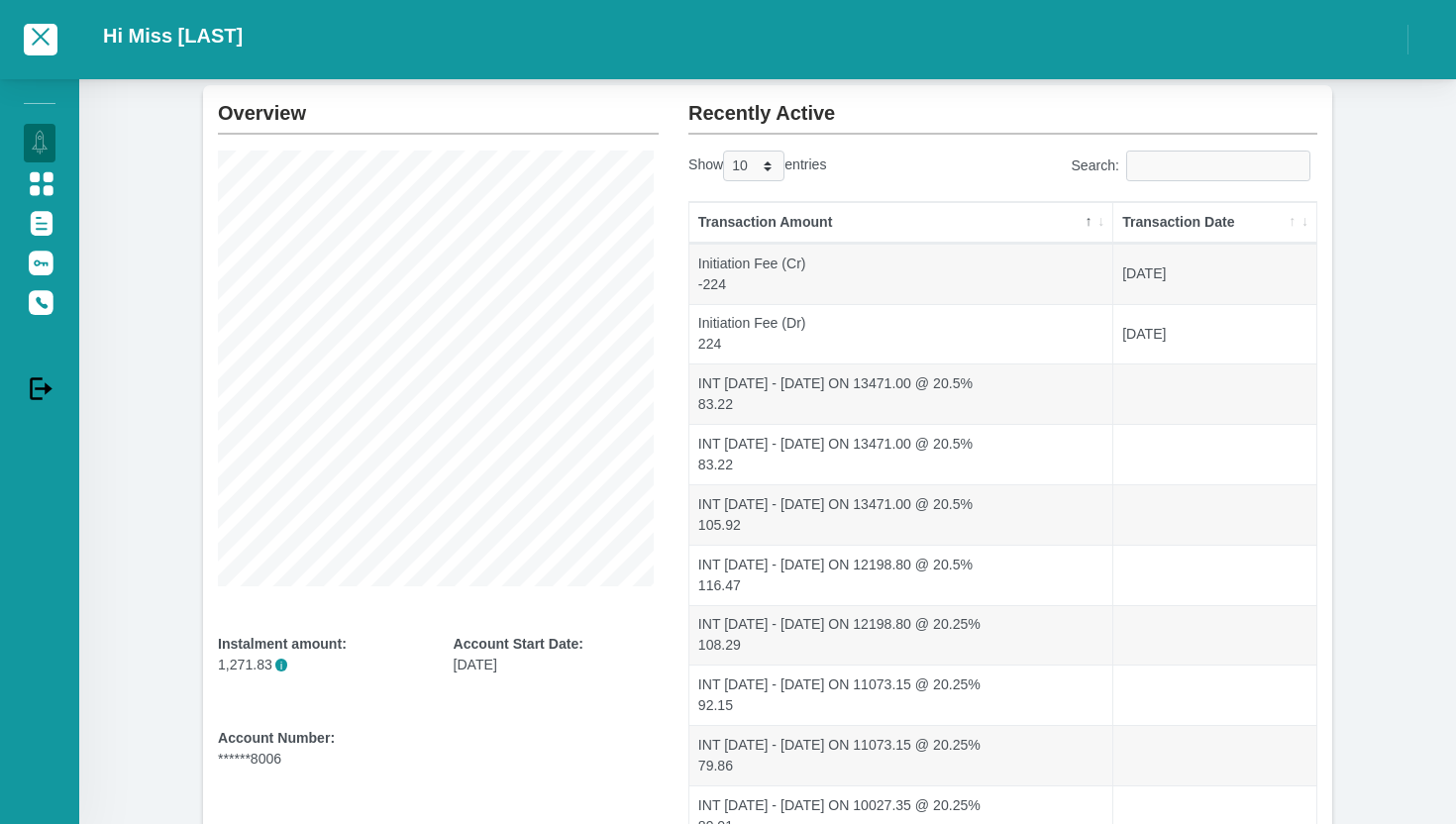 click at bounding box center [40, 40] 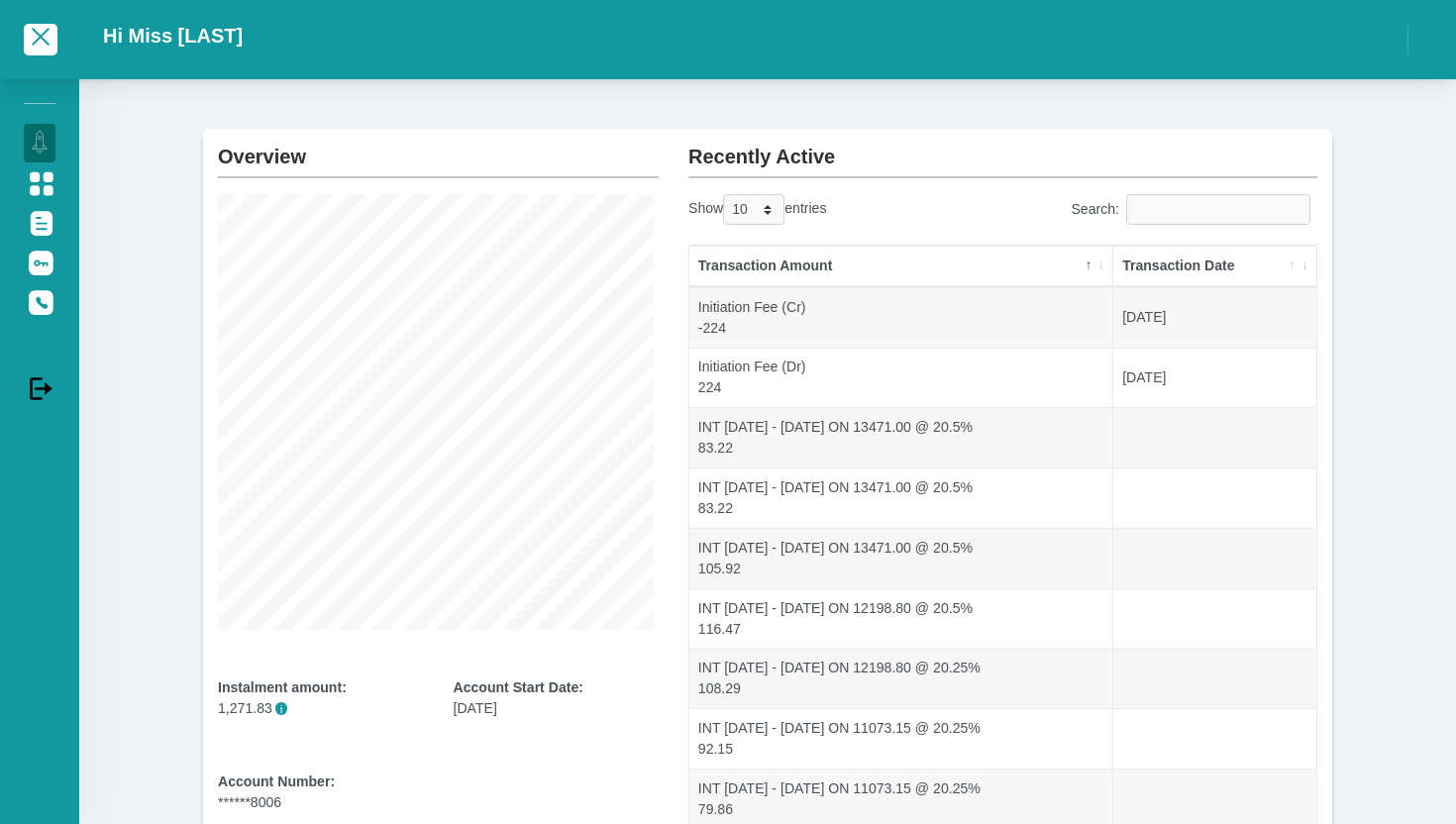 scroll, scrollTop: 0, scrollLeft: 0, axis: both 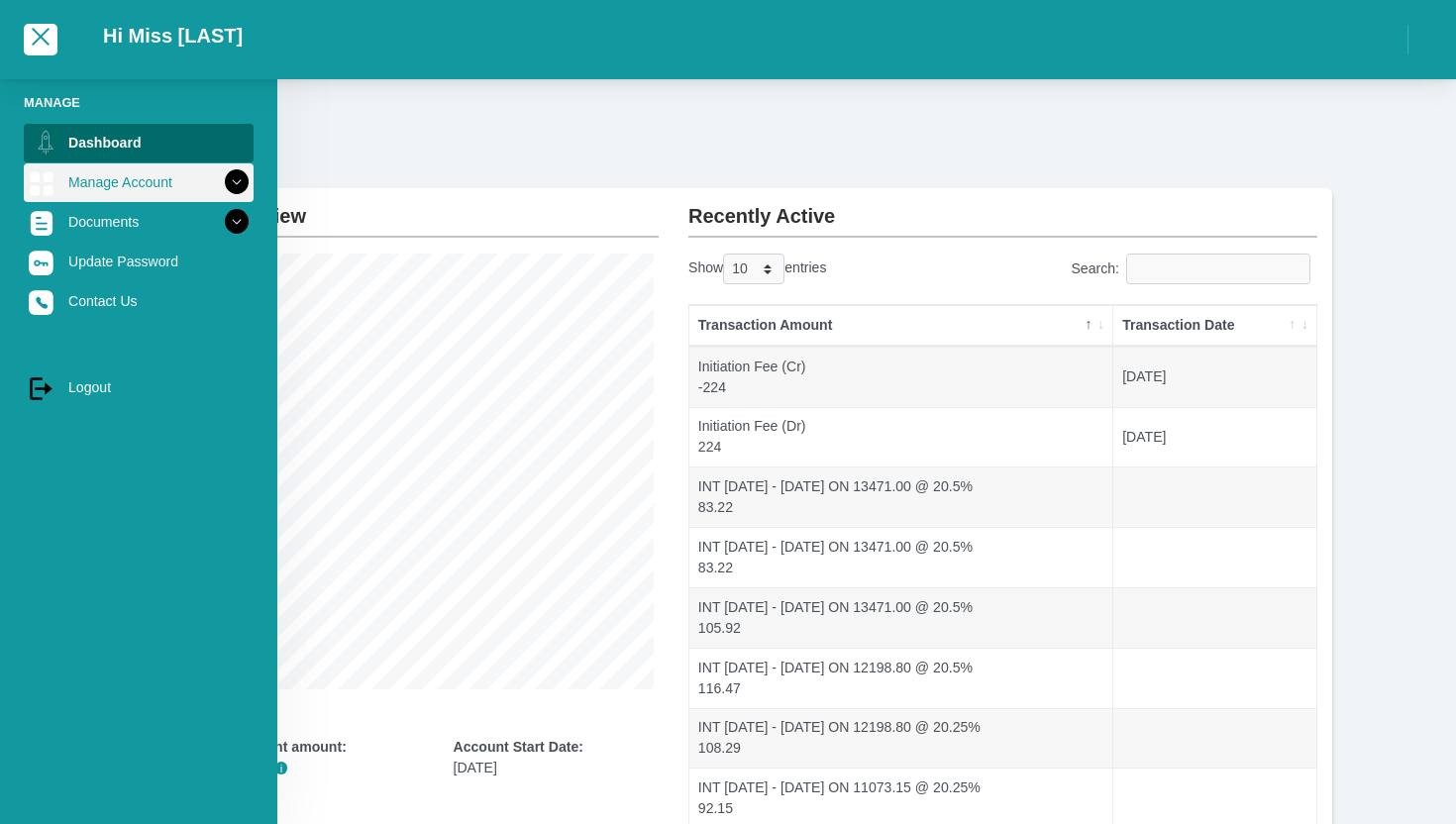 click on "Manage Account" at bounding box center [139, 182] 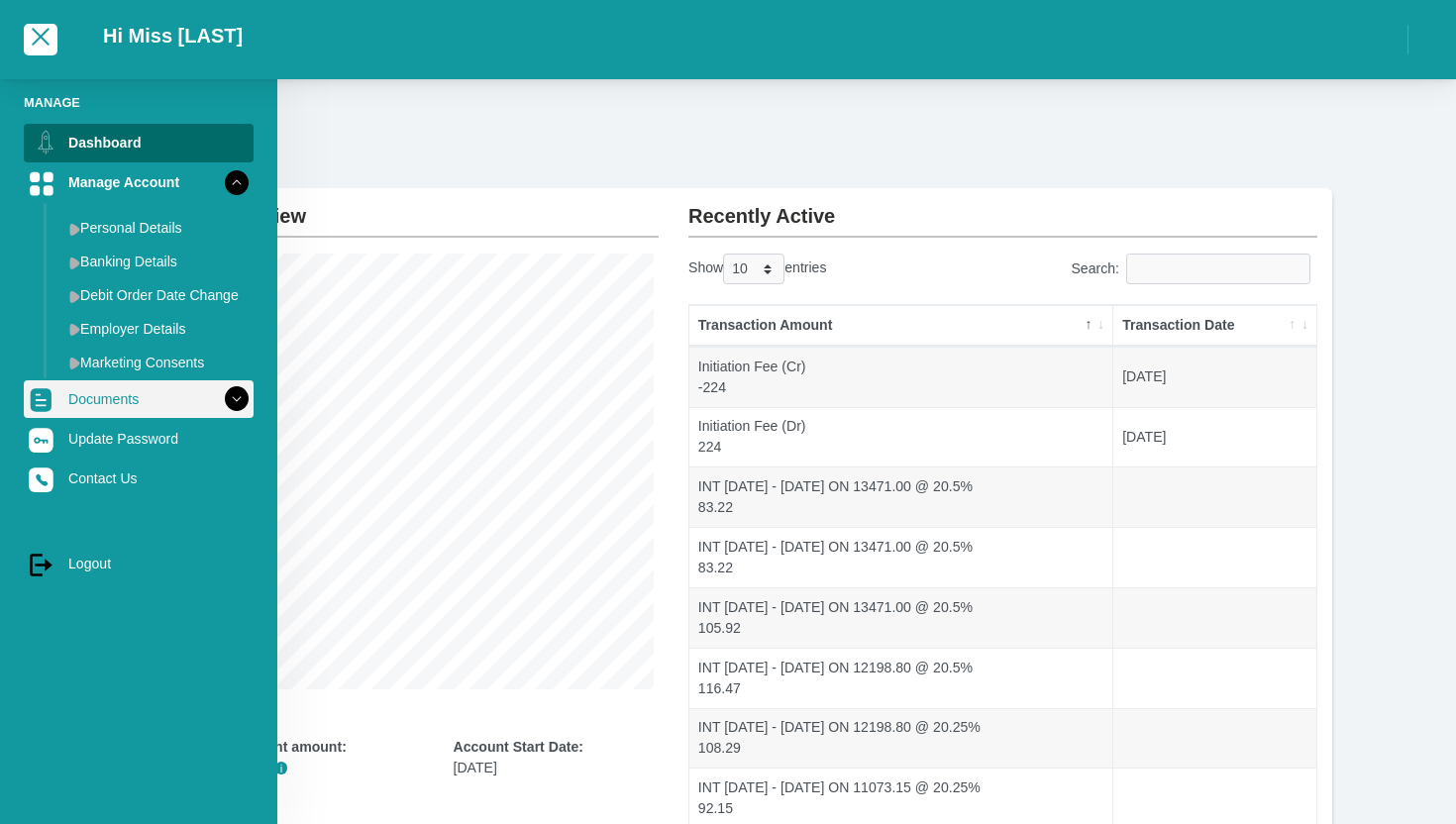 click on "Documents" at bounding box center [139, 399] 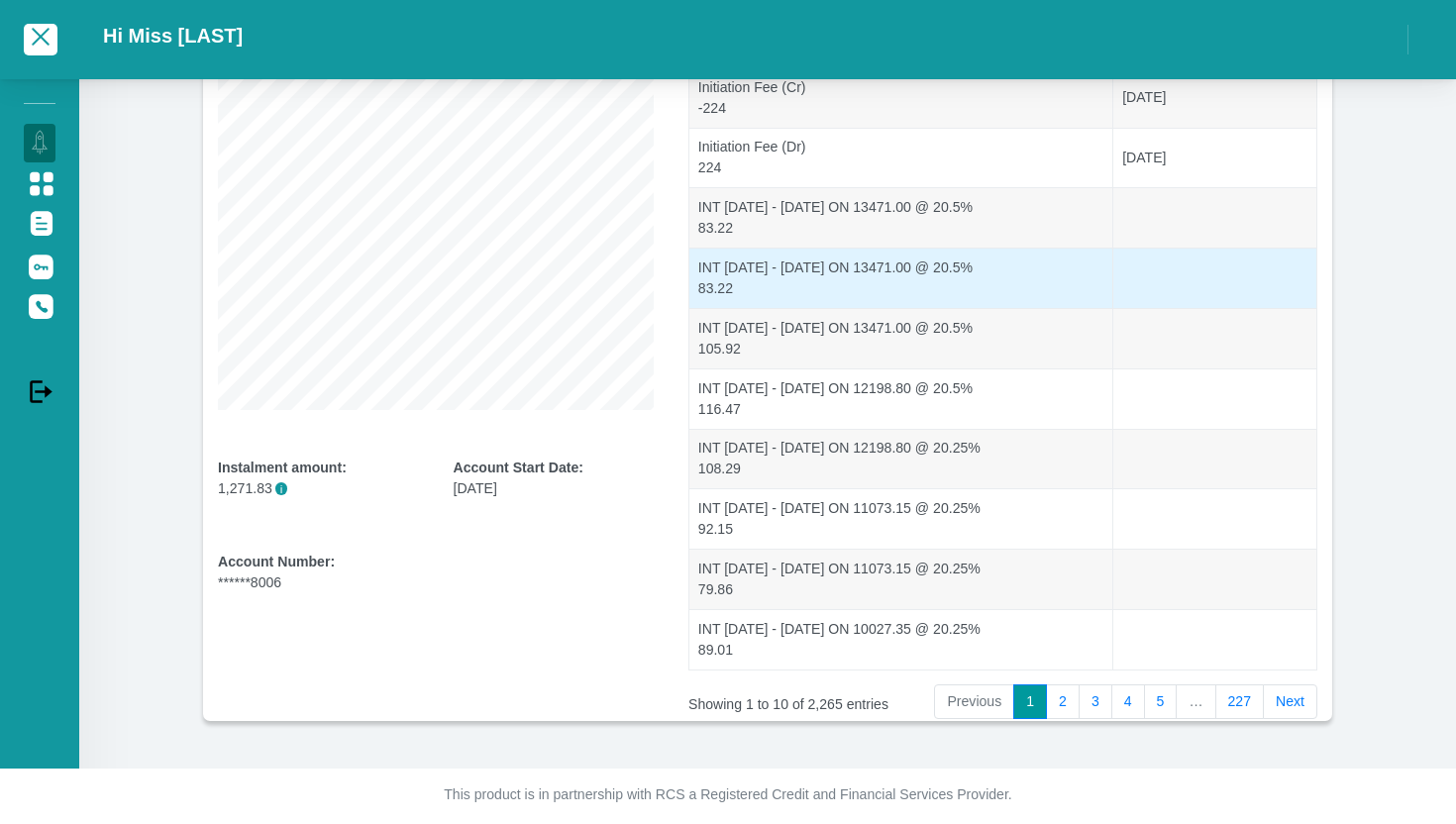 scroll, scrollTop: 277, scrollLeft: 0, axis: vertical 